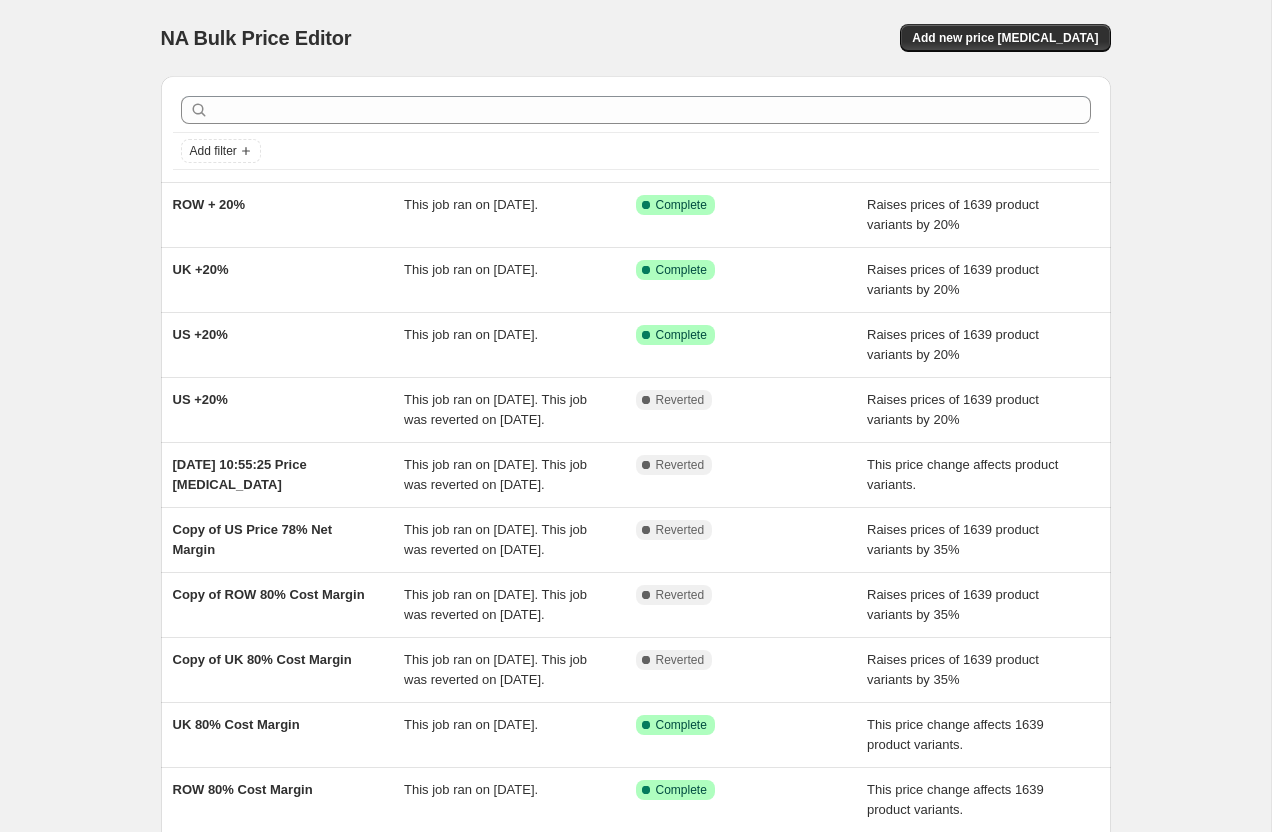scroll, scrollTop: 0, scrollLeft: 0, axis: both 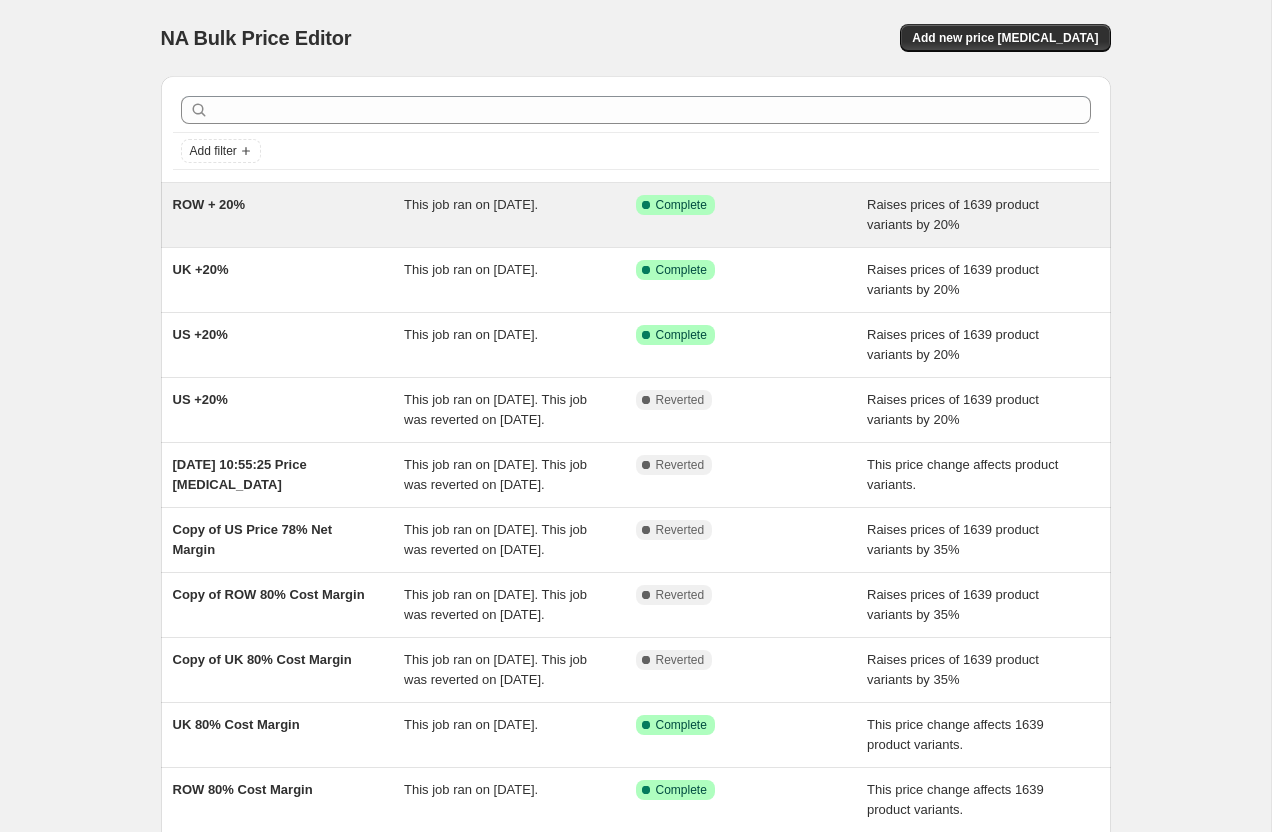 click on "ROW + 20%" at bounding box center [209, 204] 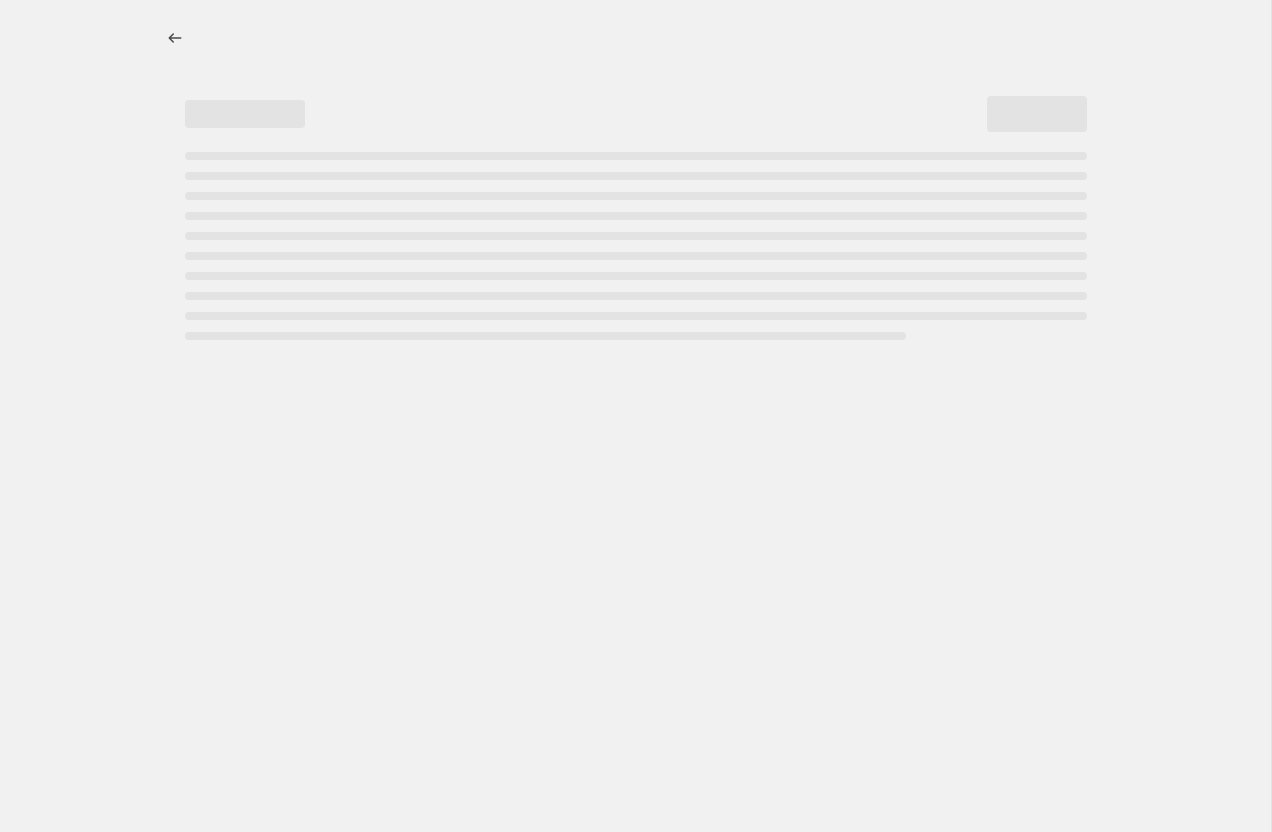 select on "percentage" 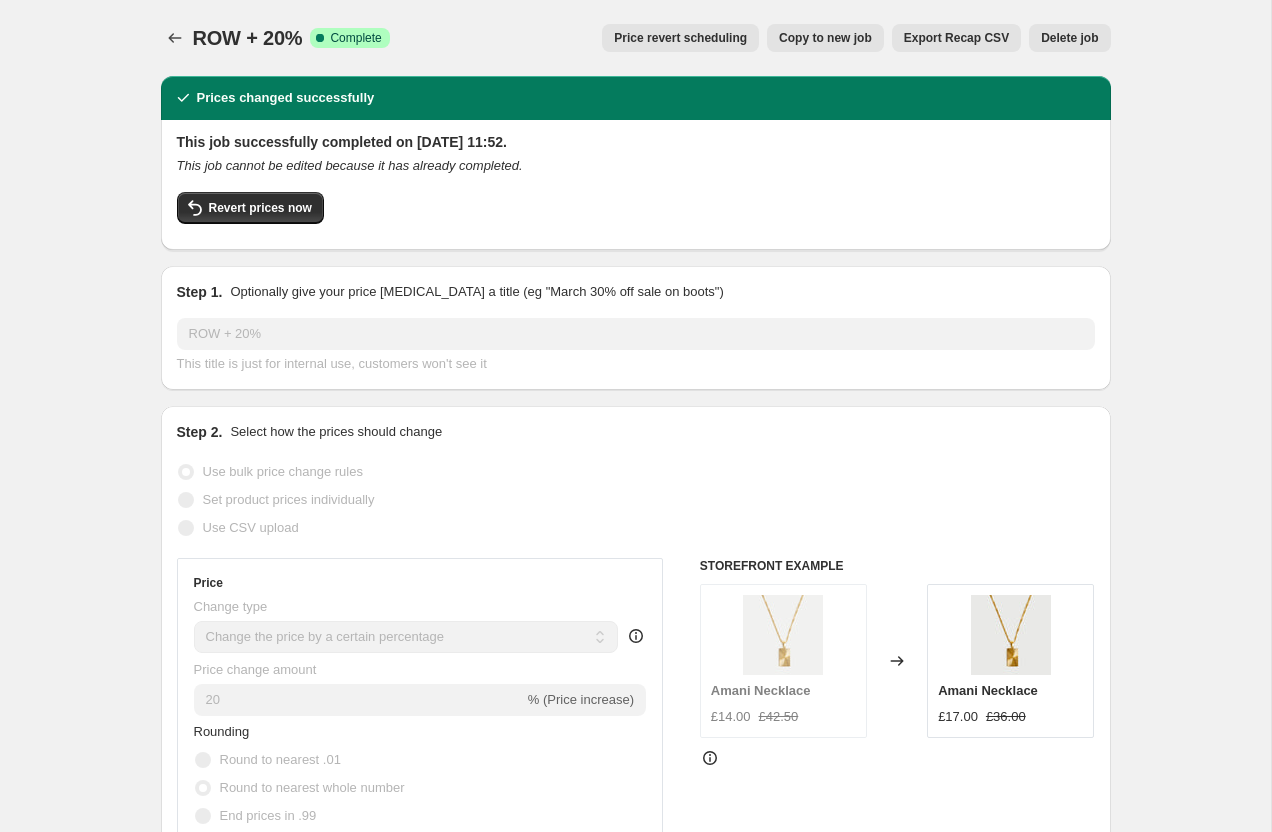 click on "Copy to new job" at bounding box center (825, 38) 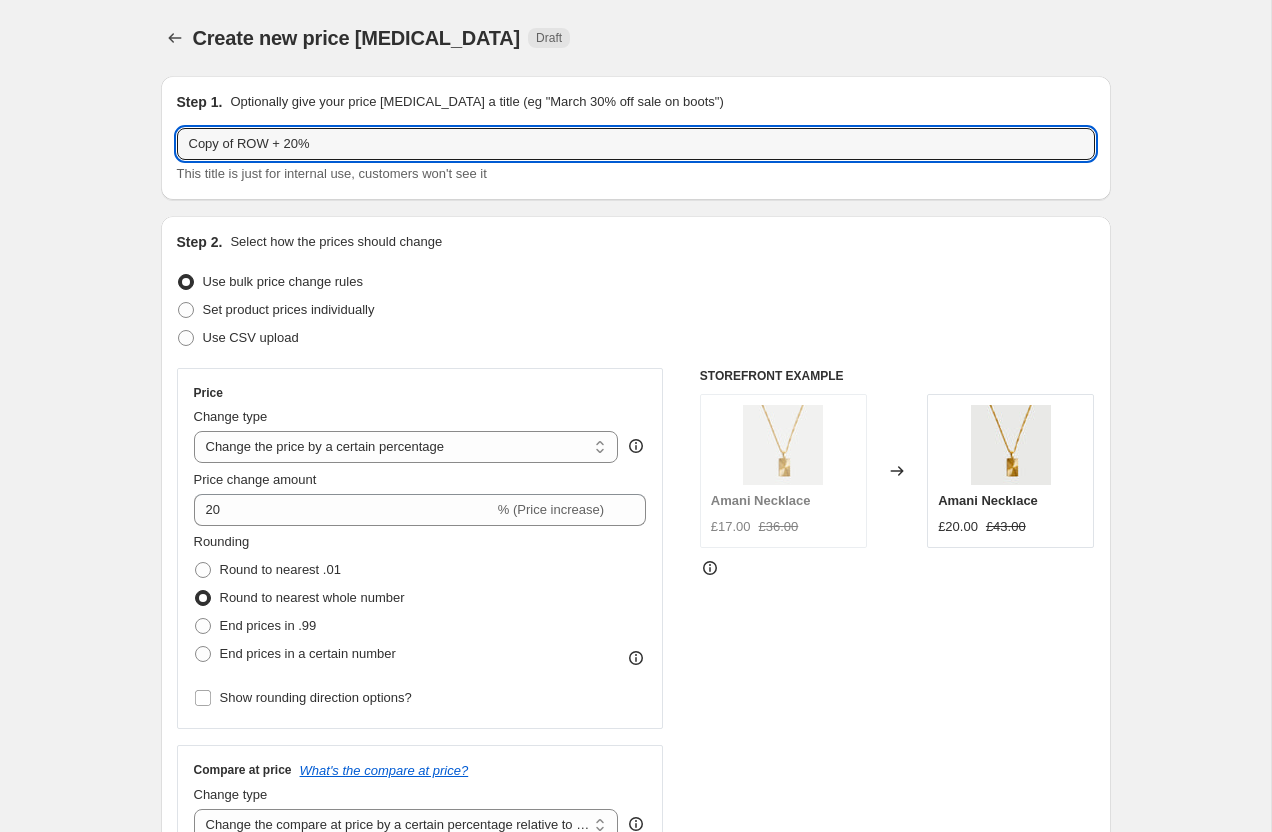 drag, startPoint x: 242, startPoint y: 143, endPoint x: 136, endPoint y: 138, distance: 106.11786 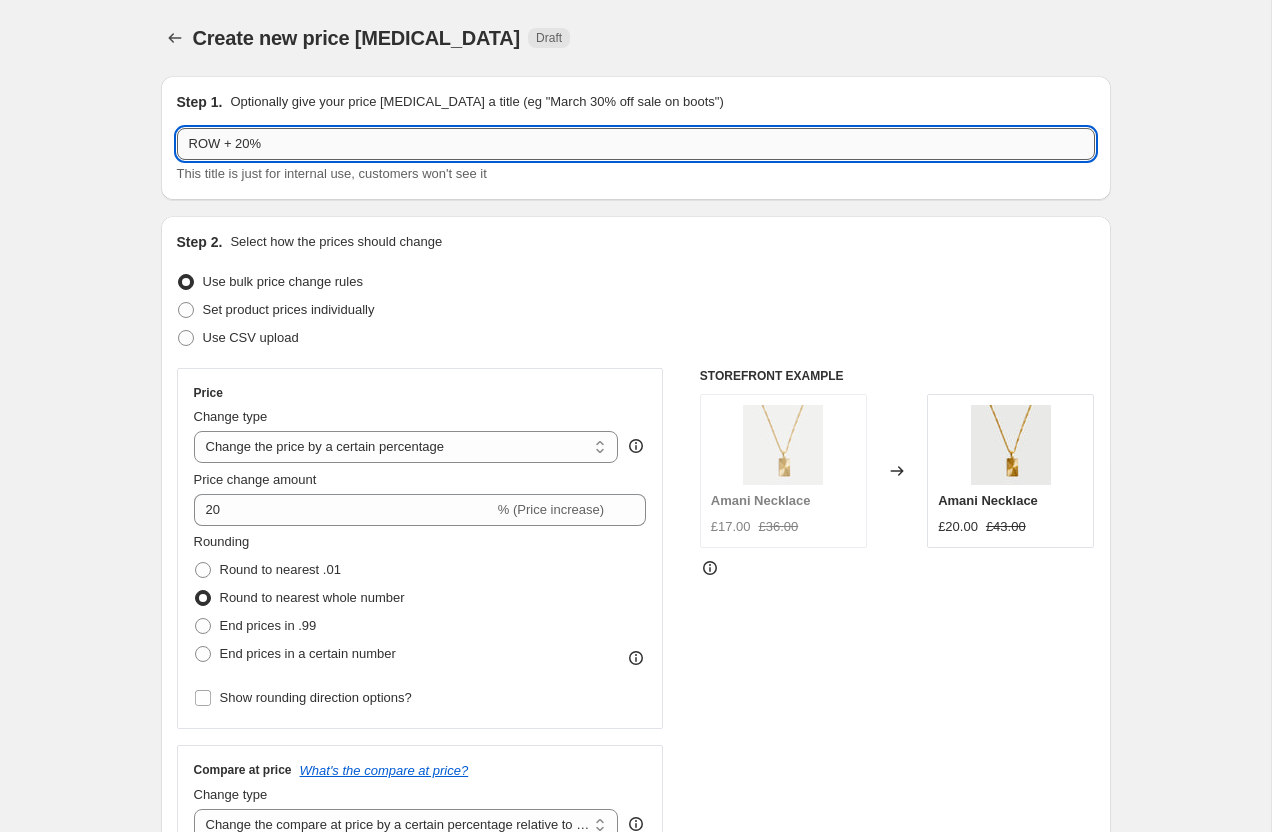 click on "ROW + 20%" at bounding box center (636, 144) 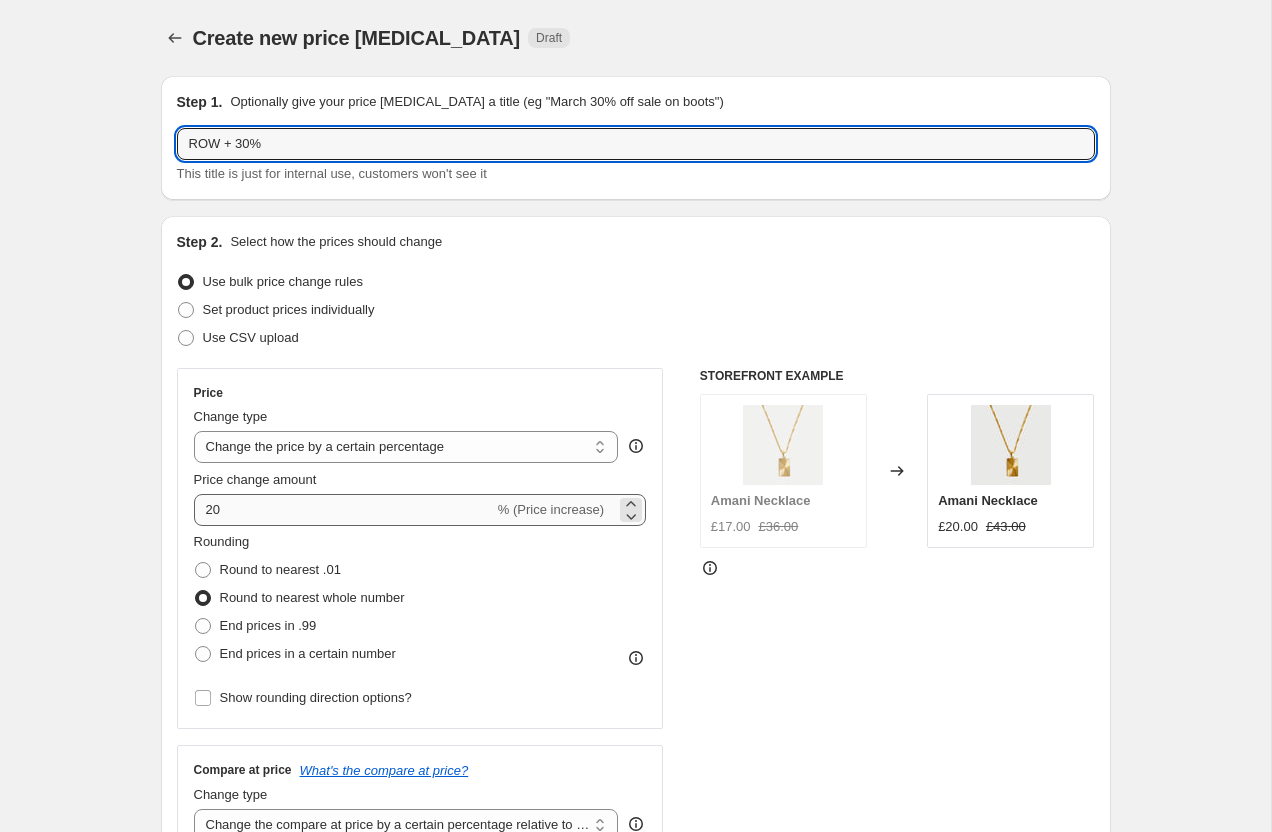 type on "ROW + 30%" 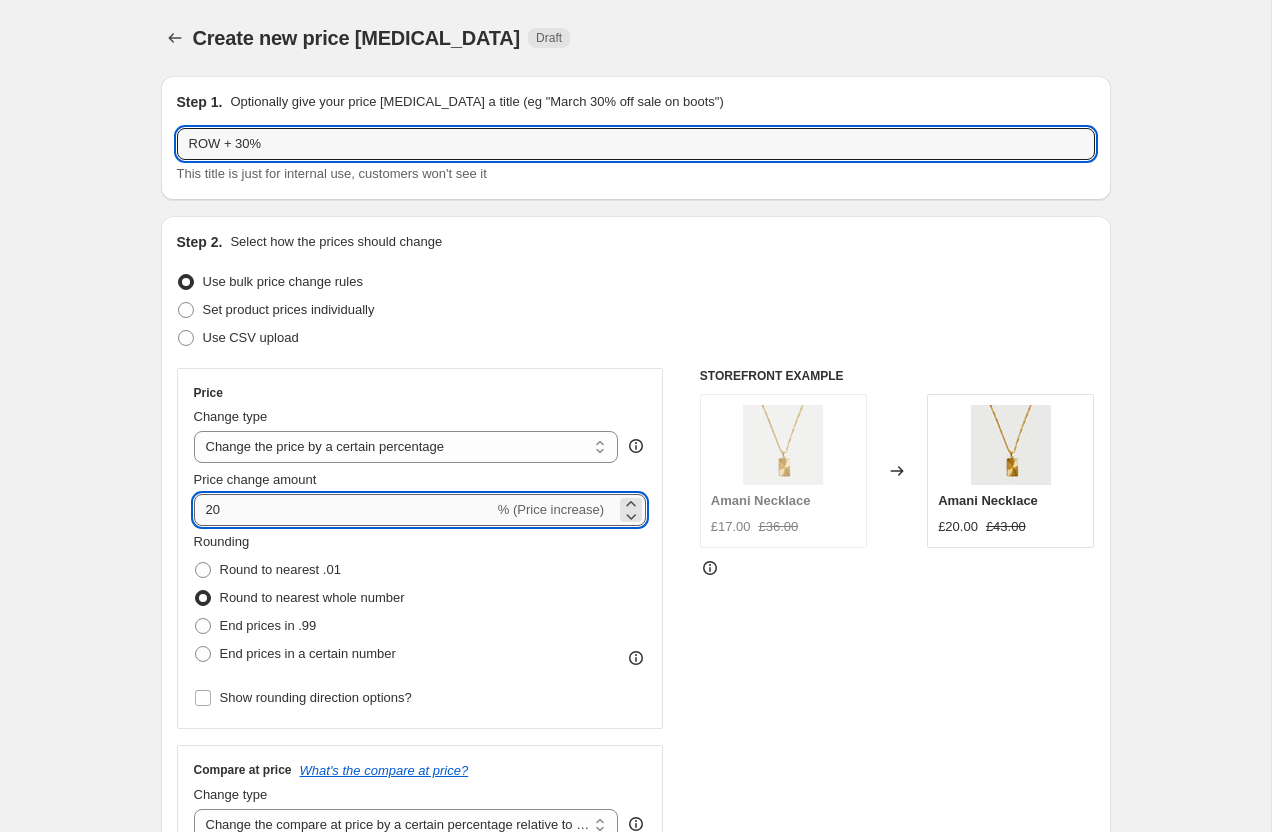 click on "20" at bounding box center (344, 510) 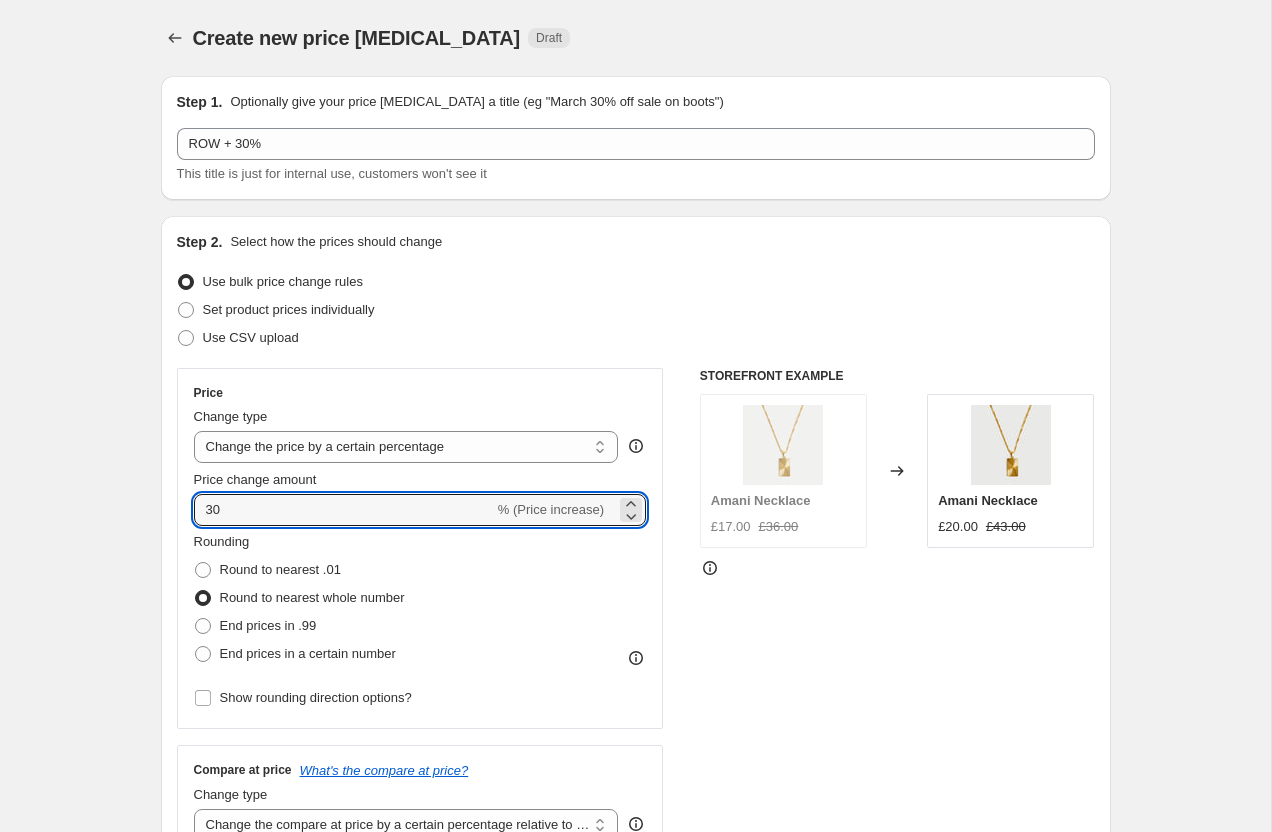 type on "30" 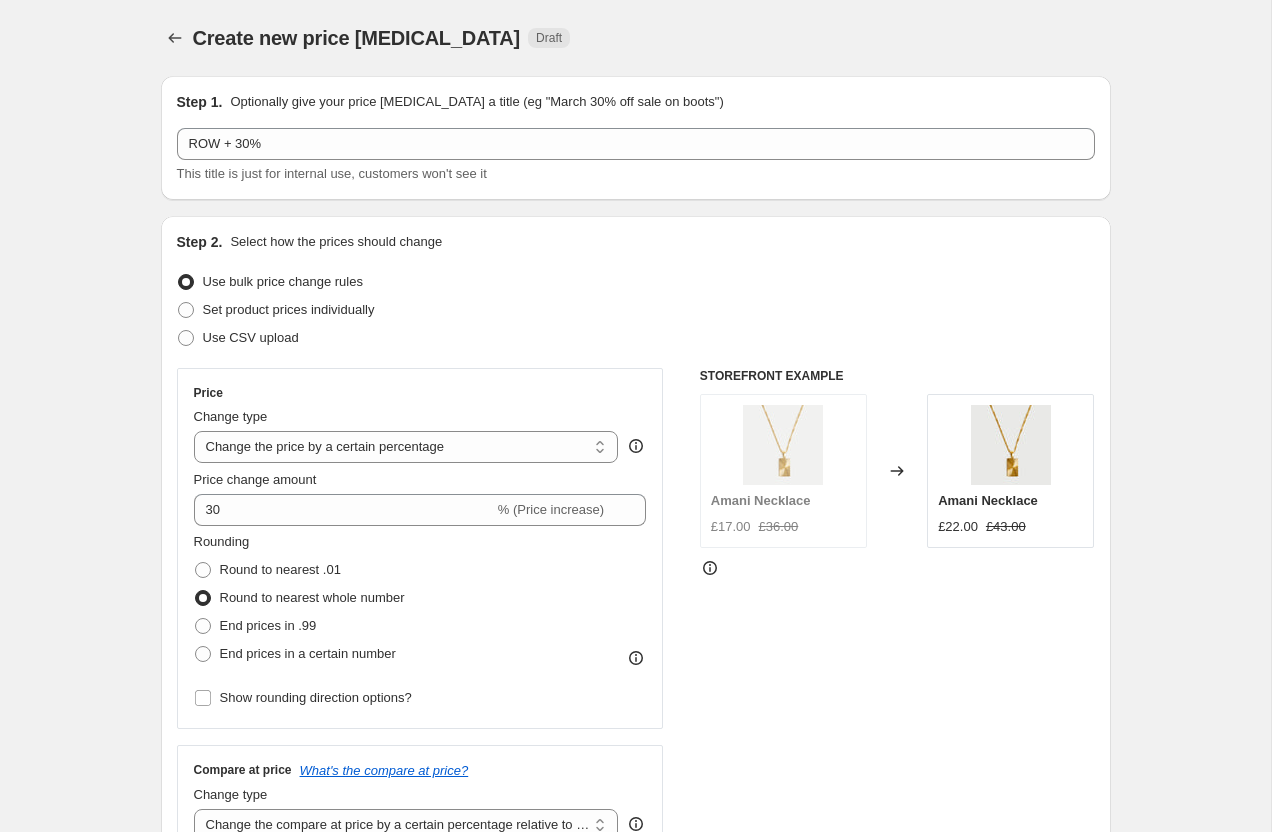 click on "Create new price change job. This page is ready Create new price change job Draft Step 1. Optionally give your price change job a title (eg "March 30% off sale on boots") ROW + 30% This title is just for internal use, customers won't see it Step 2. Select how the prices should change Use bulk price change rules Set product prices individually Use CSV upload Price Change type Change the price to a certain amount Change the price by a certain amount Change the price by a certain percentage Change the price to the current compare at price (price before sale) Change the price by a certain amount relative to the compare at price Change the price by a certain percentage relative to the compare at price Don't change the price Change the price by a certain percentage relative to the cost per item Change price to certain cost margin Change the price by a certain percentage Price change amount 30 % (Price increase) Rounding Round to nearest .01 Round to nearest whole number End prices in .99 Compare at price 155 %" at bounding box center [635, 1713] 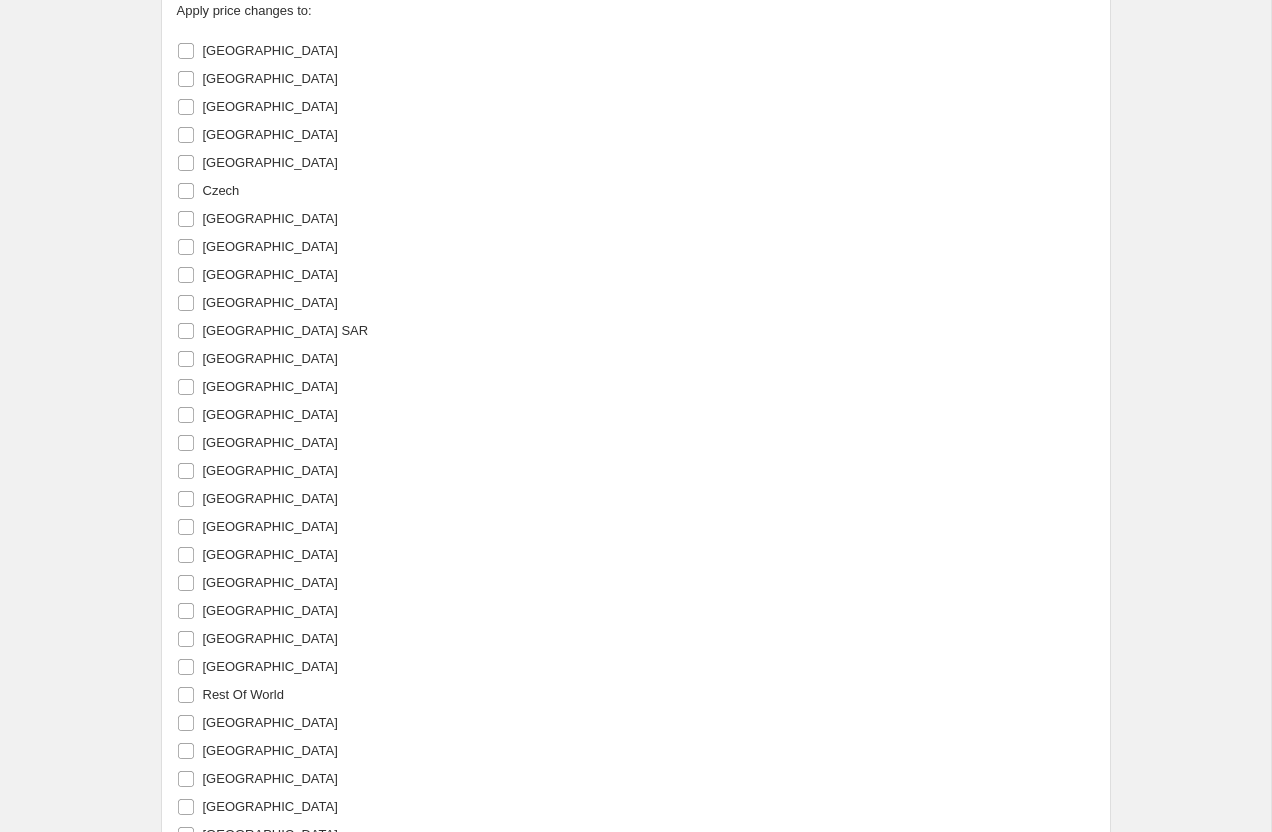 scroll, scrollTop: 2594, scrollLeft: 0, axis: vertical 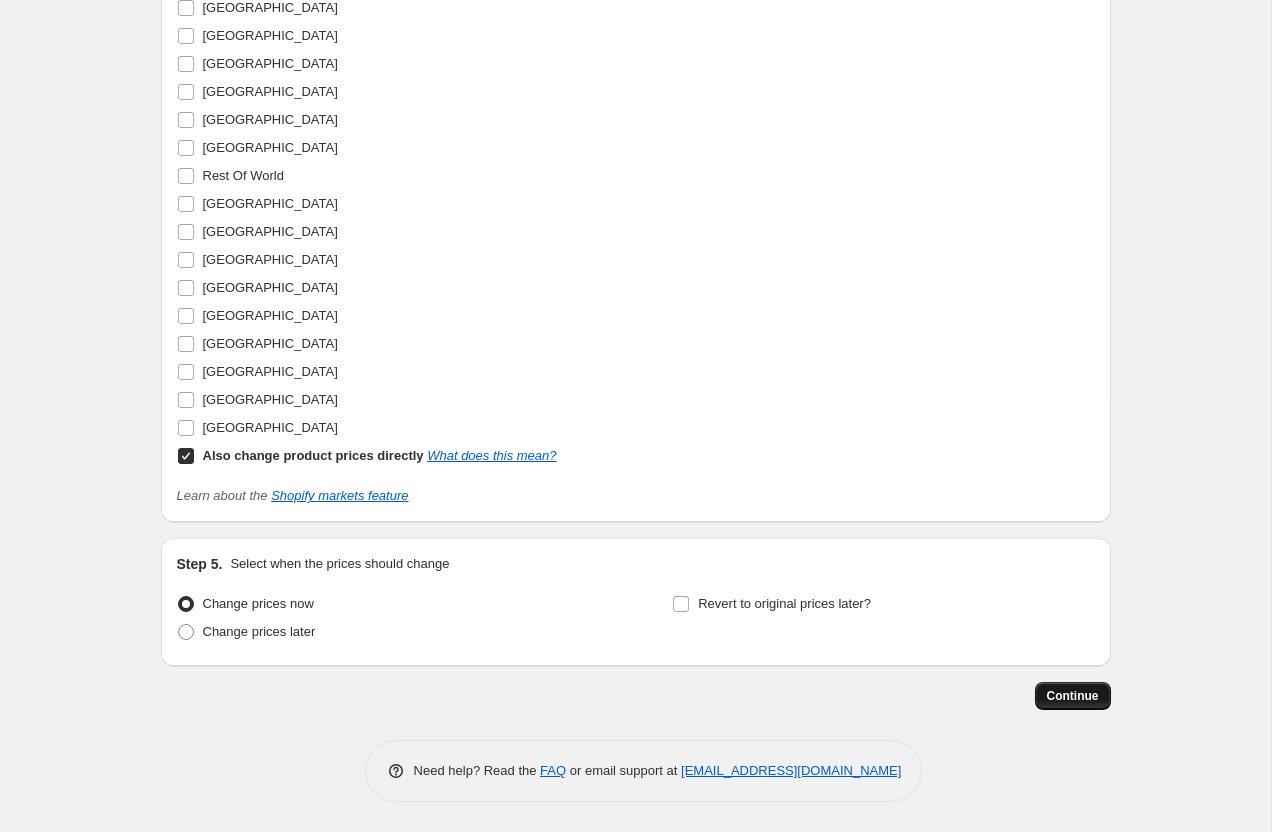 click on "Continue" at bounding box center (1073, 696) 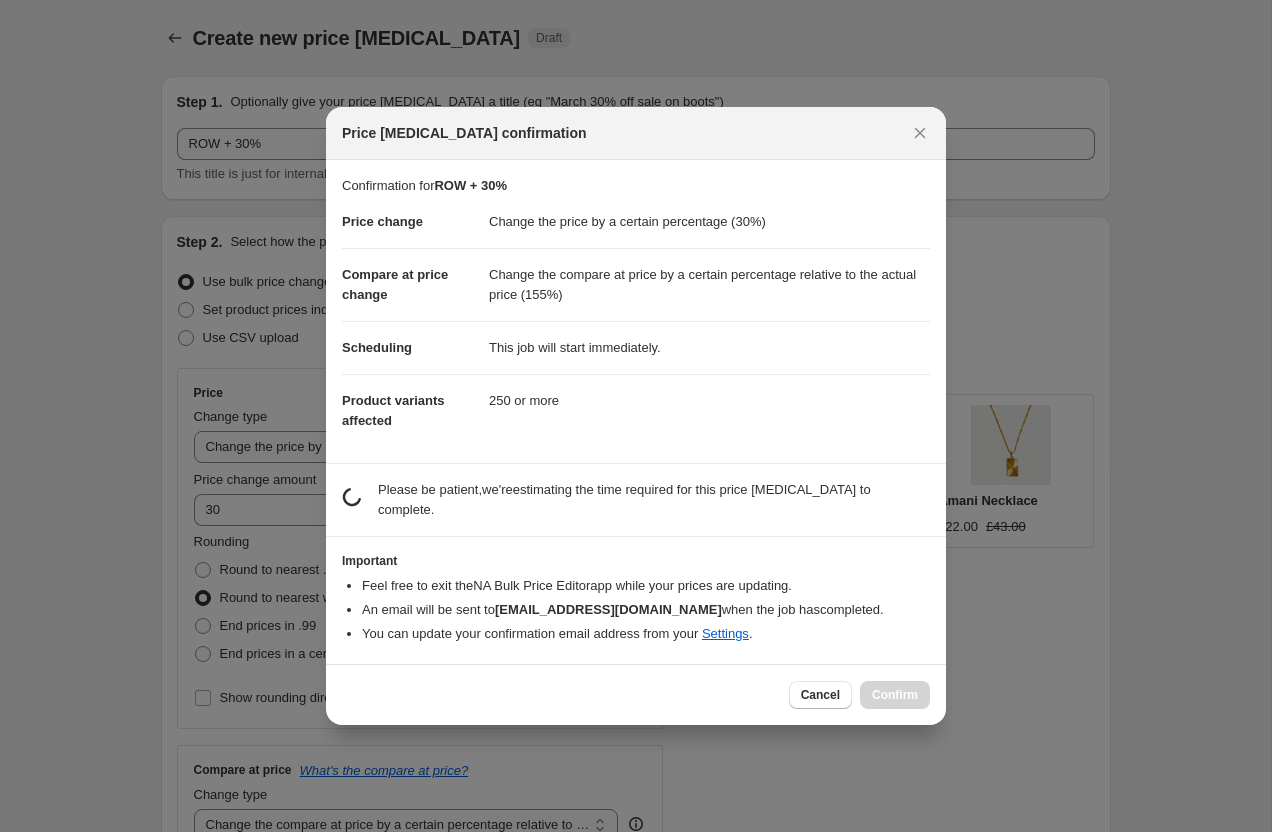 scroll, scrollTop: 0, scrollLeft: 0, axis: both 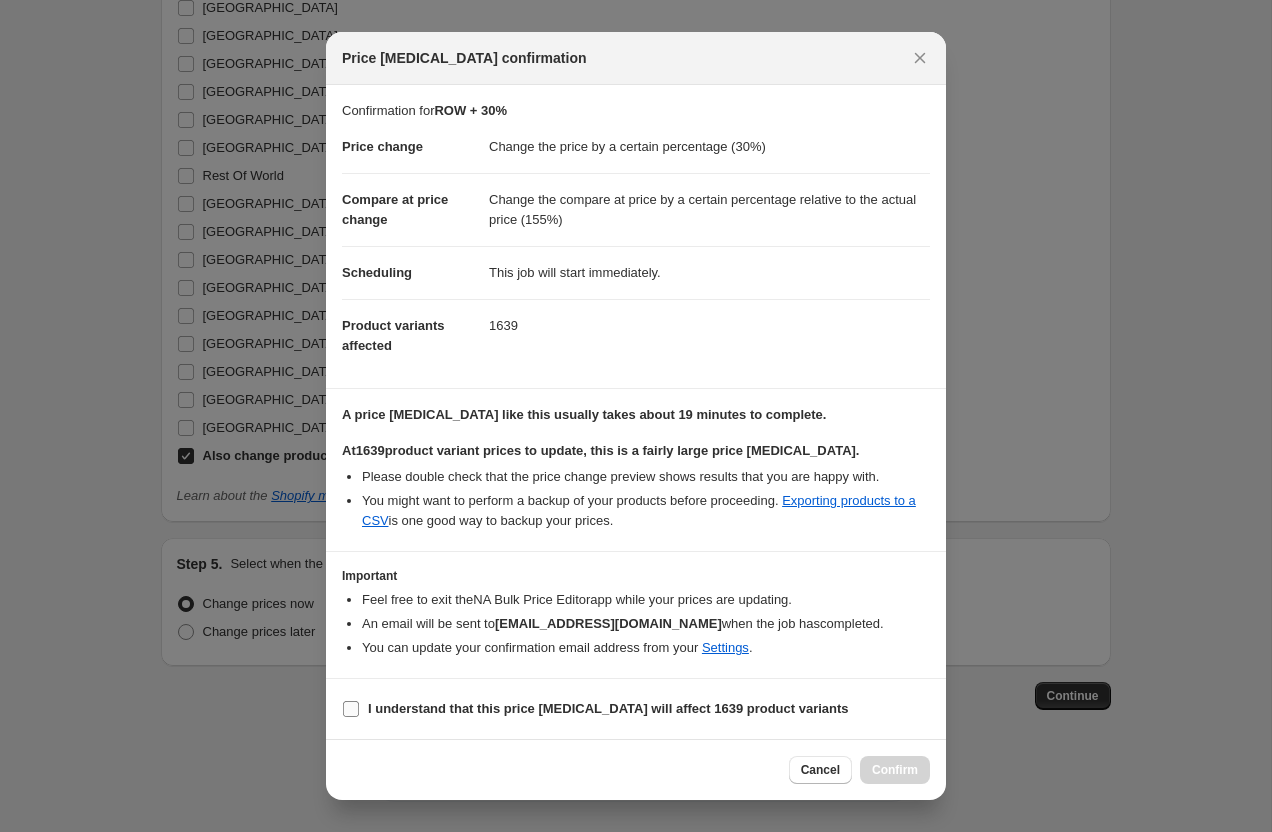click on "I understand that this price change job will affect 1639 product variants" at bounding box center [608, 708] 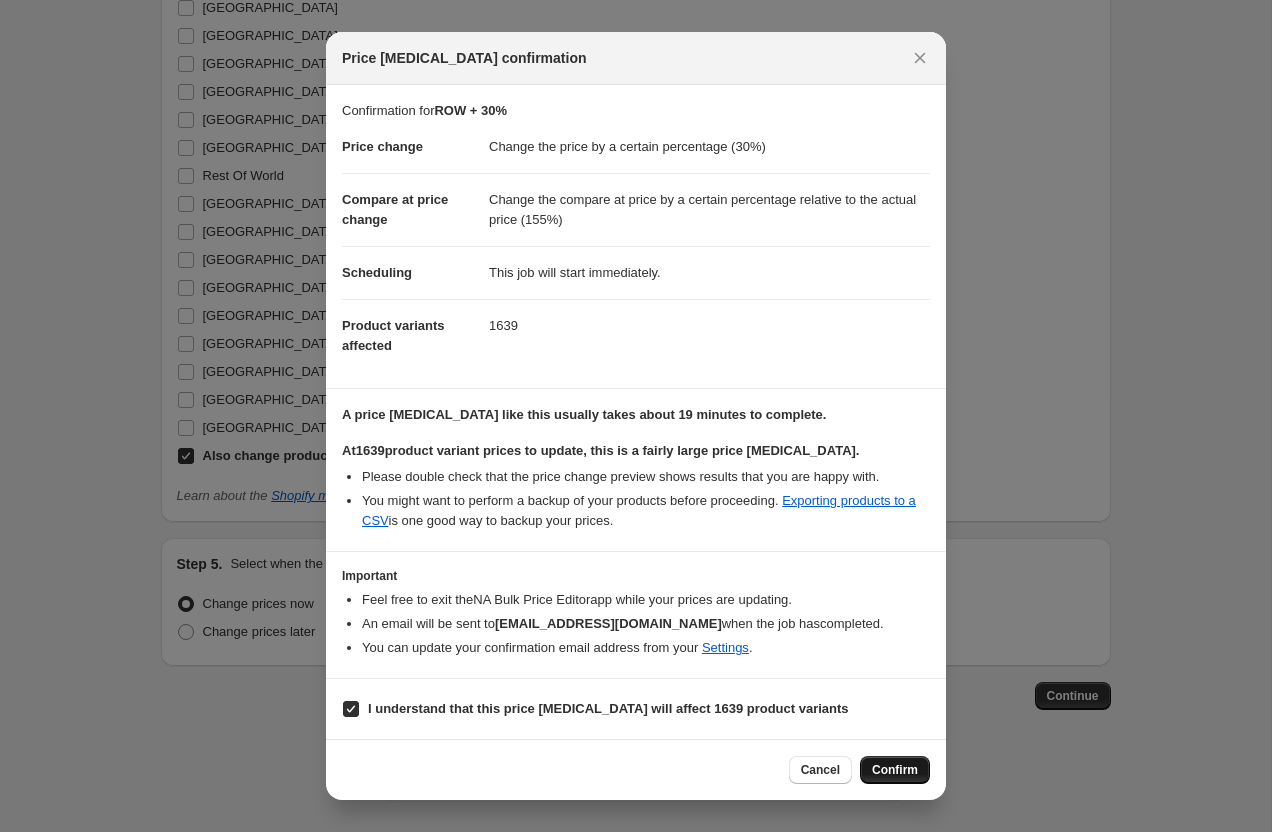 click on "Confirm" at bounding box center [895, 770] 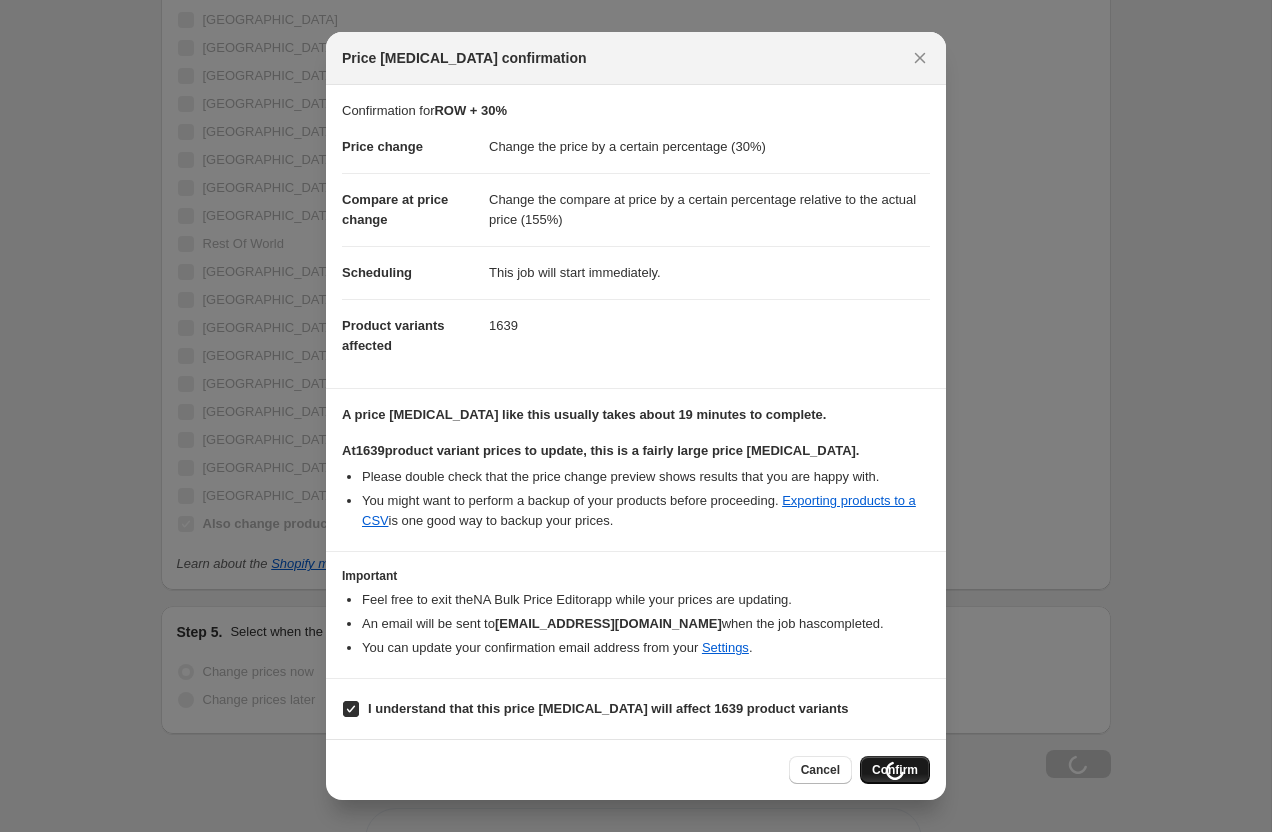 scroll, scrollTop: 2662, scrollLeft: 0, axis: vertical 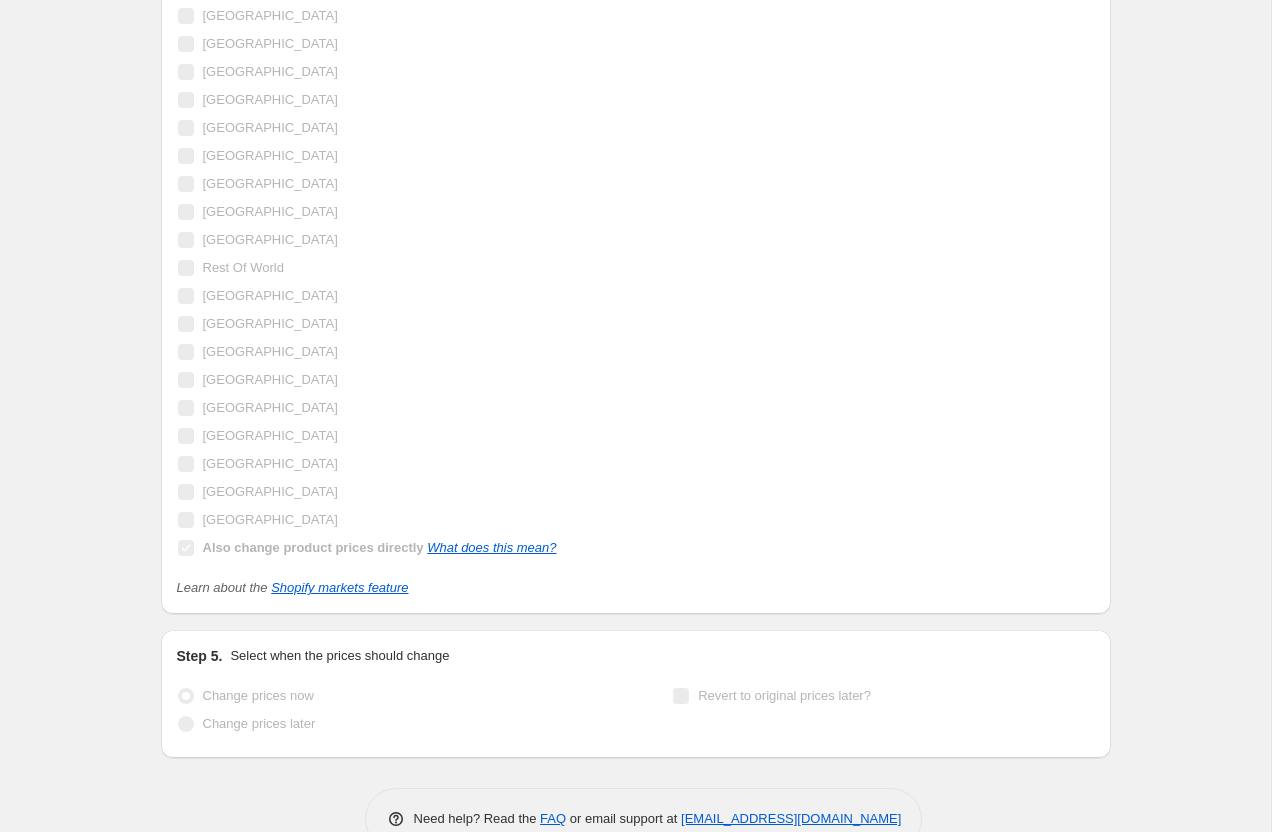 click on "ROW + 30%. This page is ready ROW + 30% Info Partially complete In progress Price change job in progress... 40/1639 (2%) The prices are currently being updated. This job cannot be edited because it is currently in progress. Stop changing prices and revert Step 1. Optionally give your price change job a title (eg "March 30% off sale on boots") ROW + 30% This title is just for internal use, customers won't see it Step 2. Select how the prices should change Use bulk price change rules Set product prices individually Use CSV upload Price Change type Change the price to a certain amount Change the price by a certain amount Change the price by a certain percentage Change the price to the current compare at price (price before sale) Change the price by a certain amount relative to the compare at price Change the price by a certain percentage relative to the compare at price Don't change the price Change the price by a certain percentage relative to the cost per item Change price to certain cost margin 30 Rounding %" at bounding box center (635, -883) 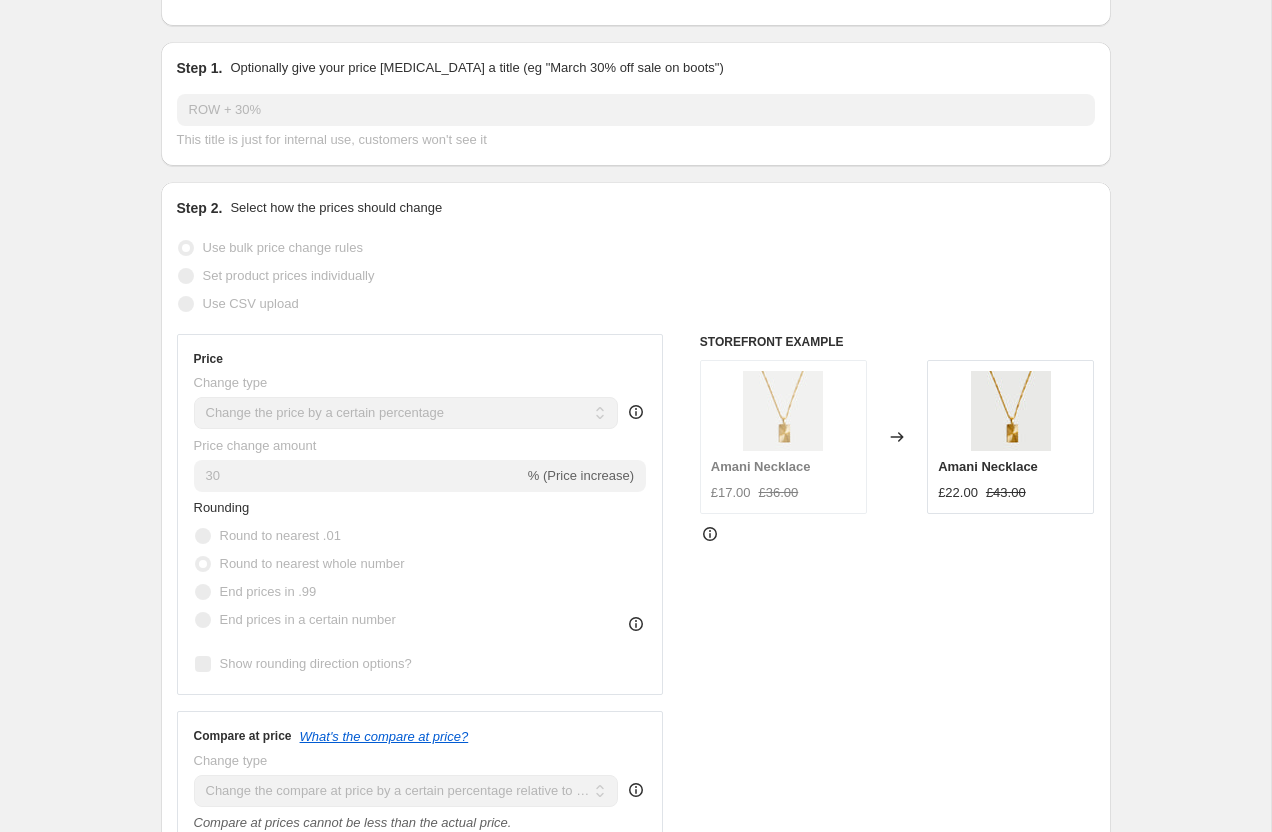 scroll, scrollTop: 0, scrollLeft: 0, axis: both 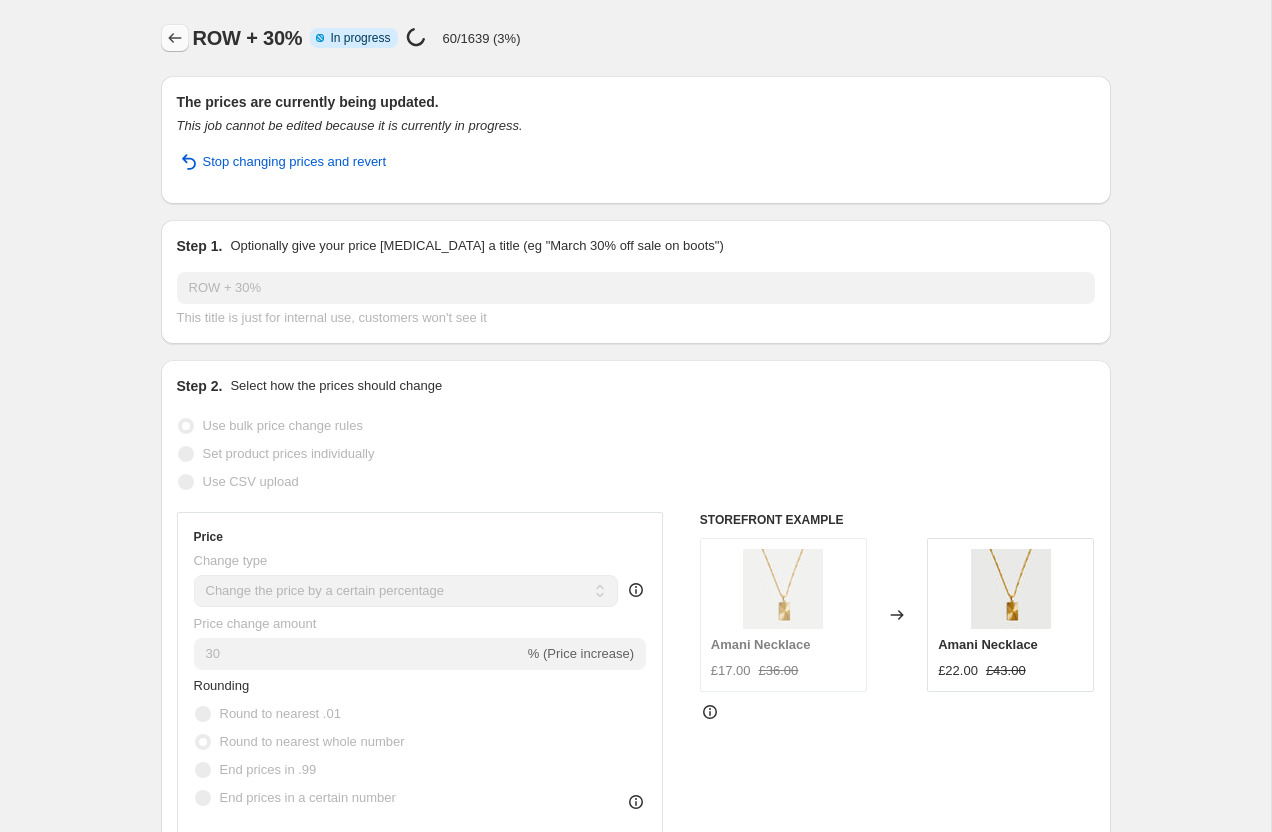 click 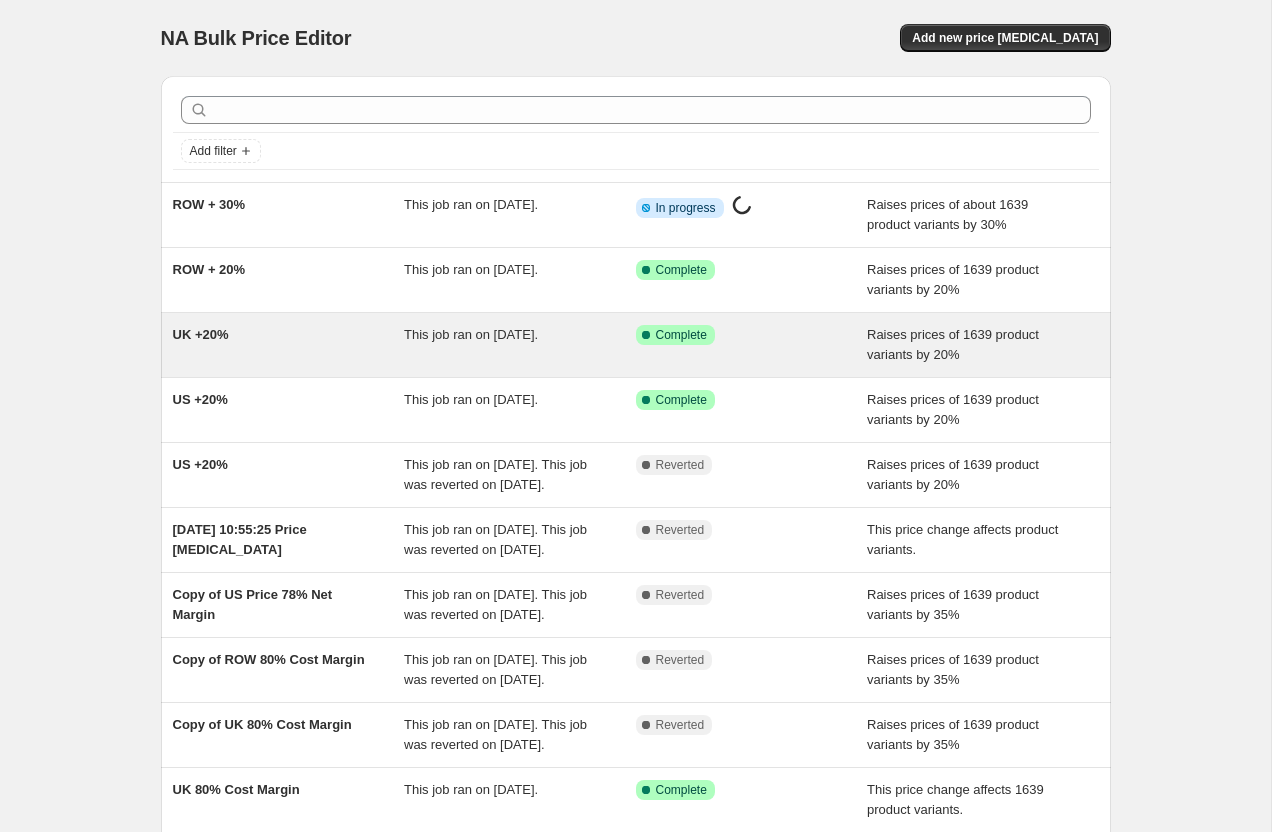 click on "UK +20%" at bounding box center [201, 334] 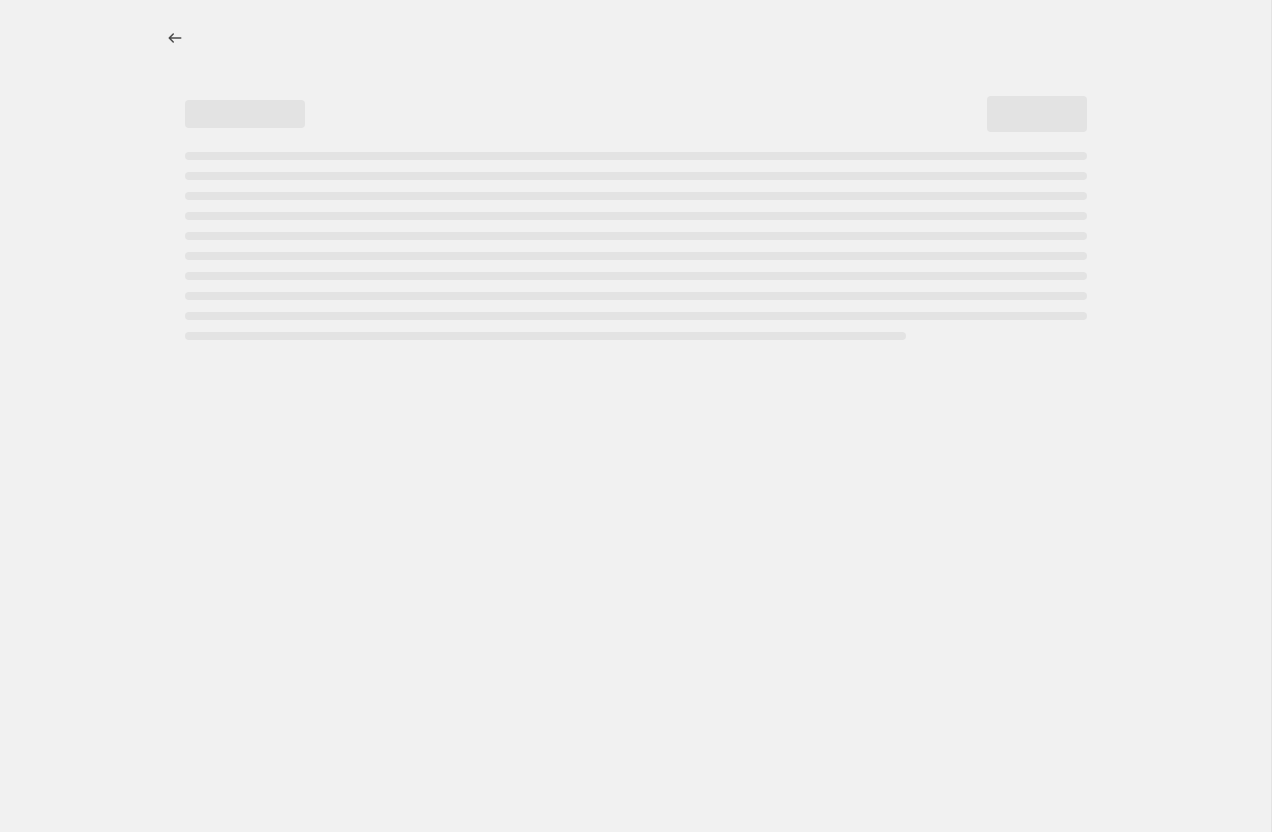 select on "percentage" 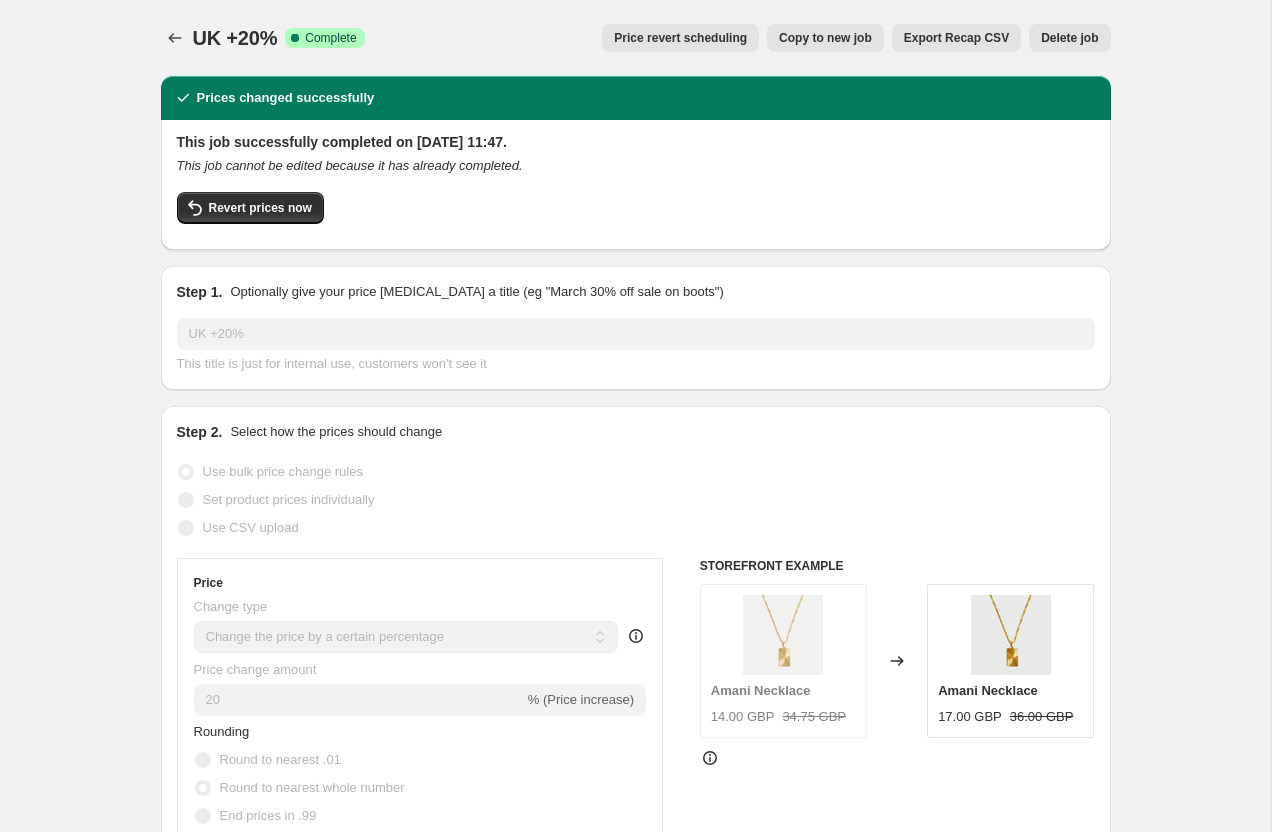 click on "Copy to new job" at bounding box center (825, 38) 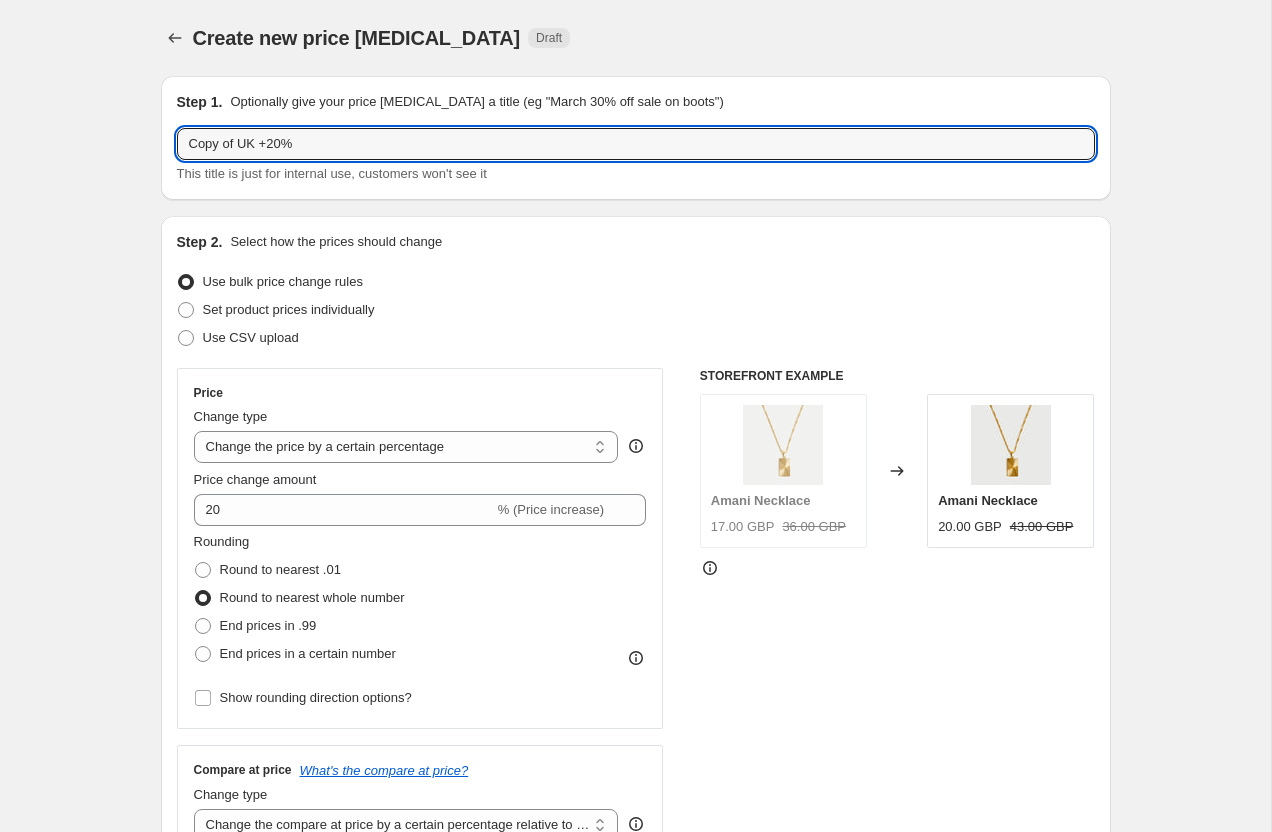 drag, startPoint x: 237, startPoint y: 144, endPoint x: 172, endPoint y: 144, distance: 65 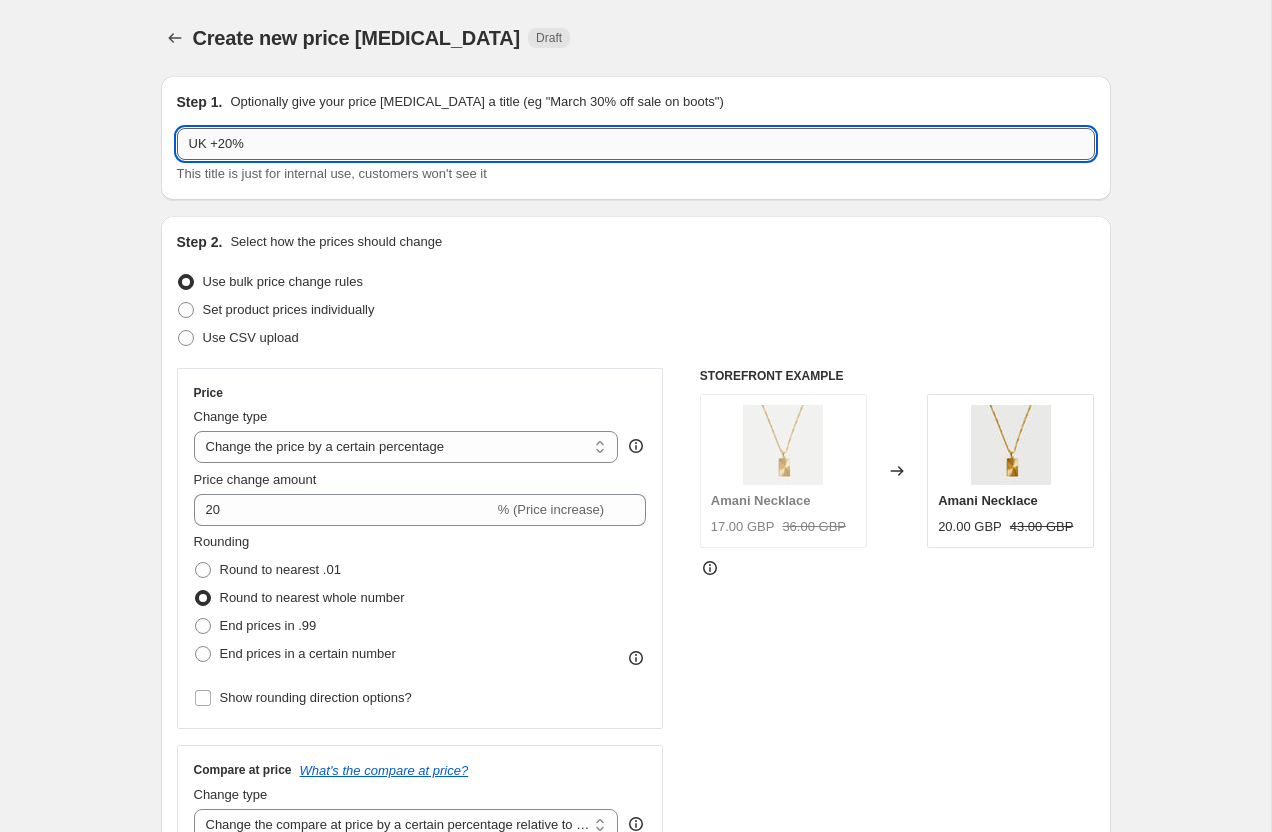 click on "UK +20%" at bounding box center (636, 144) 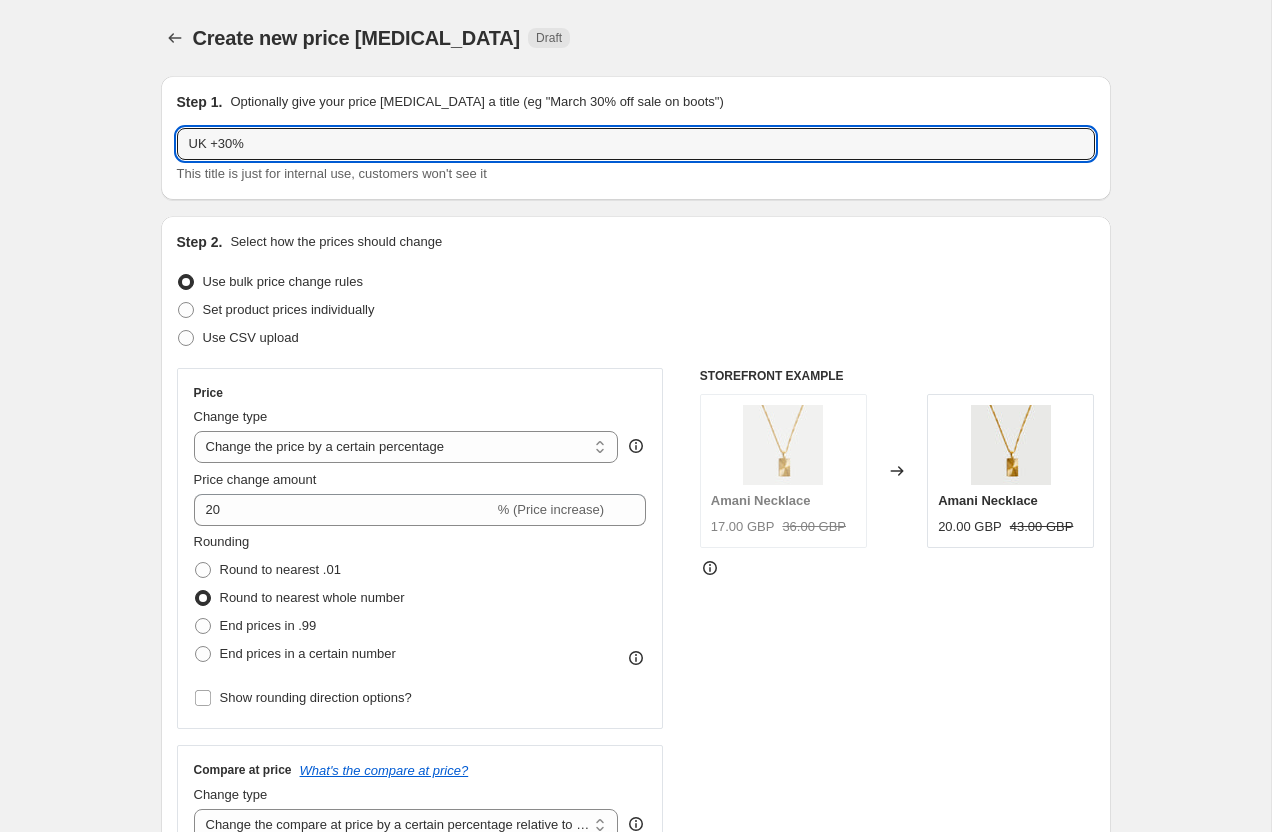 type on "UK +30%" 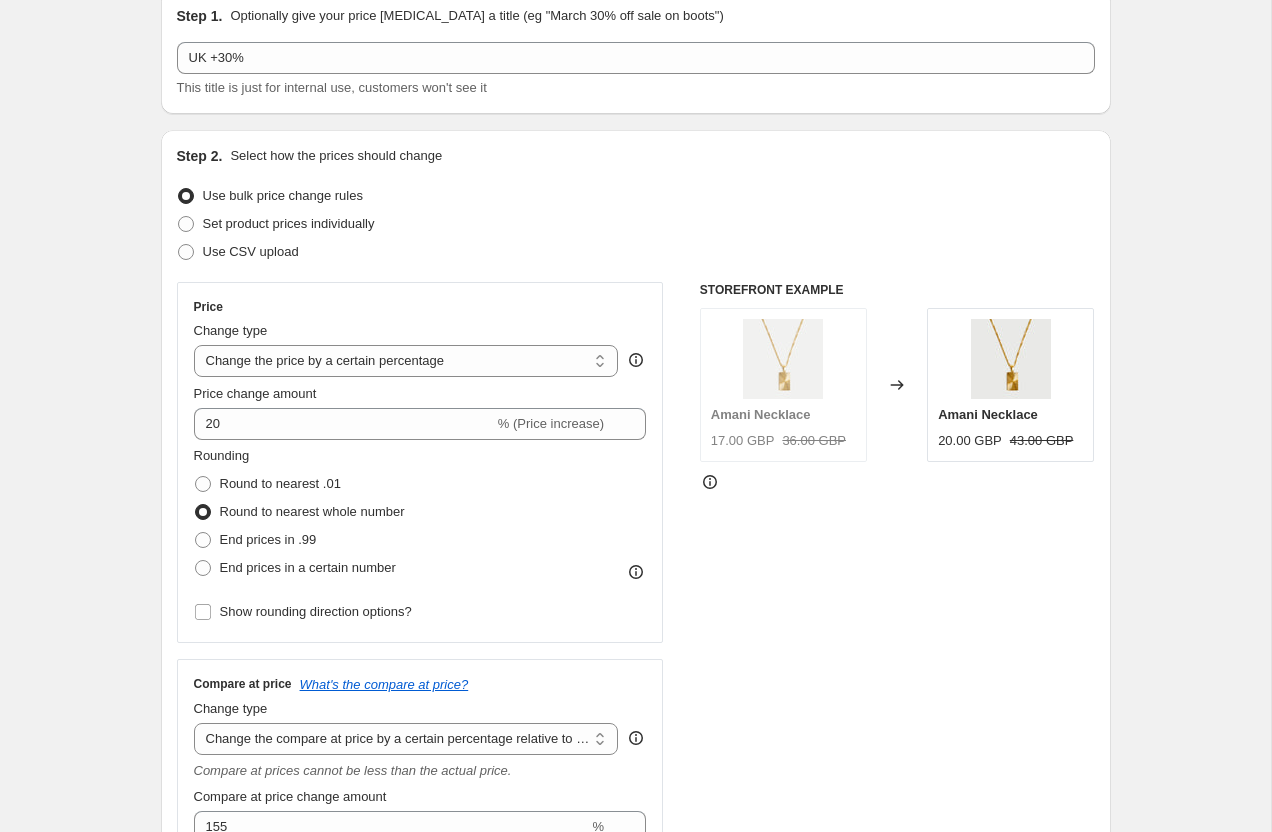 scroll, scrollTop: 77, scrollLeft: 0, axis: vertical 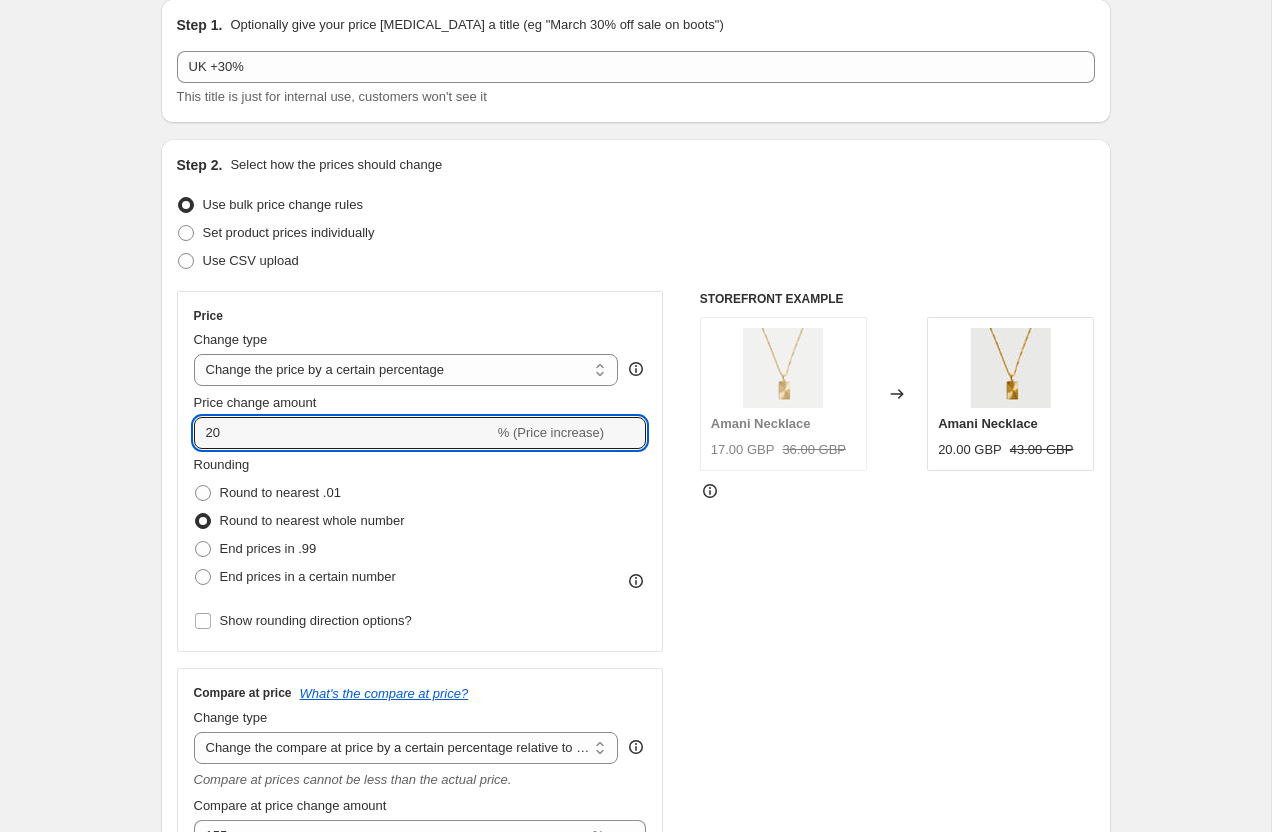 drag, startPoint x: 214, startPoint y: 431, endPoint x: 187, endPoint y: 431, distance: 27 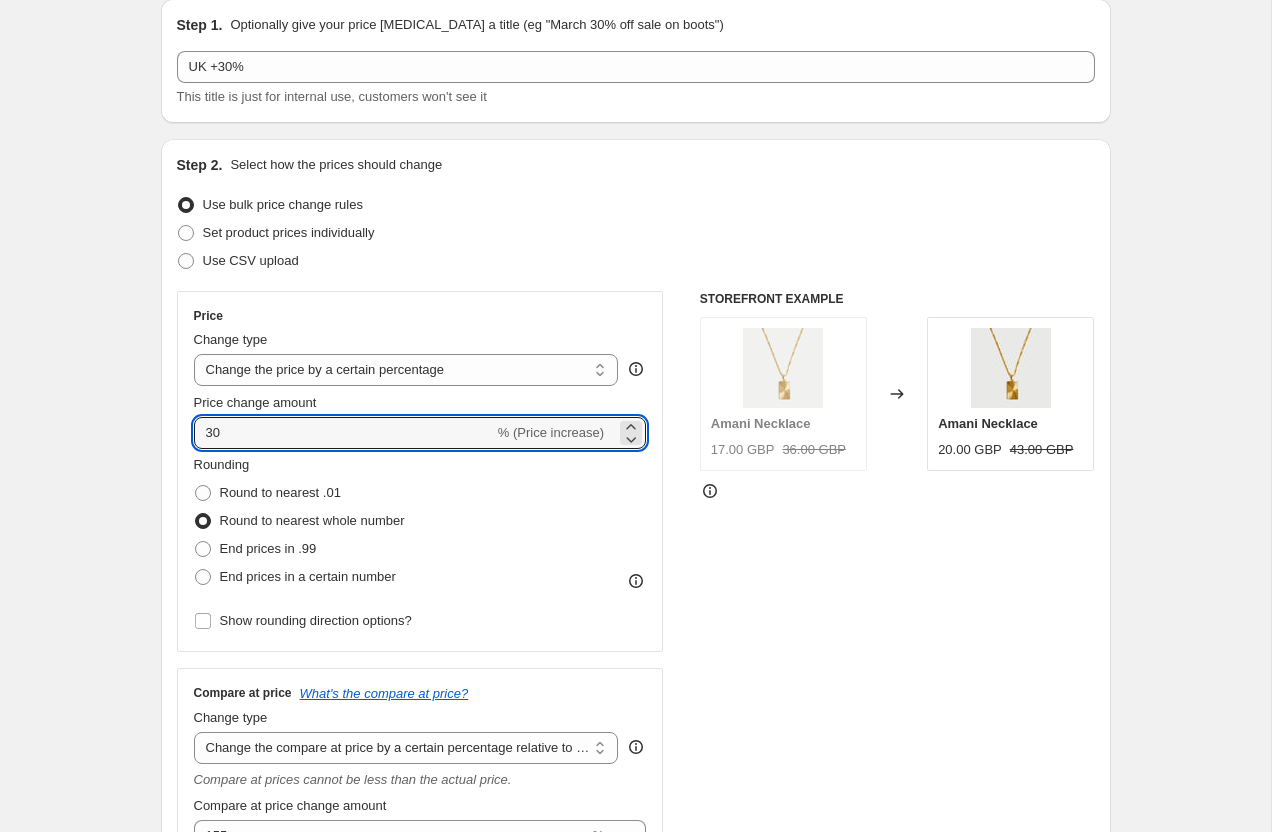 type on "30" 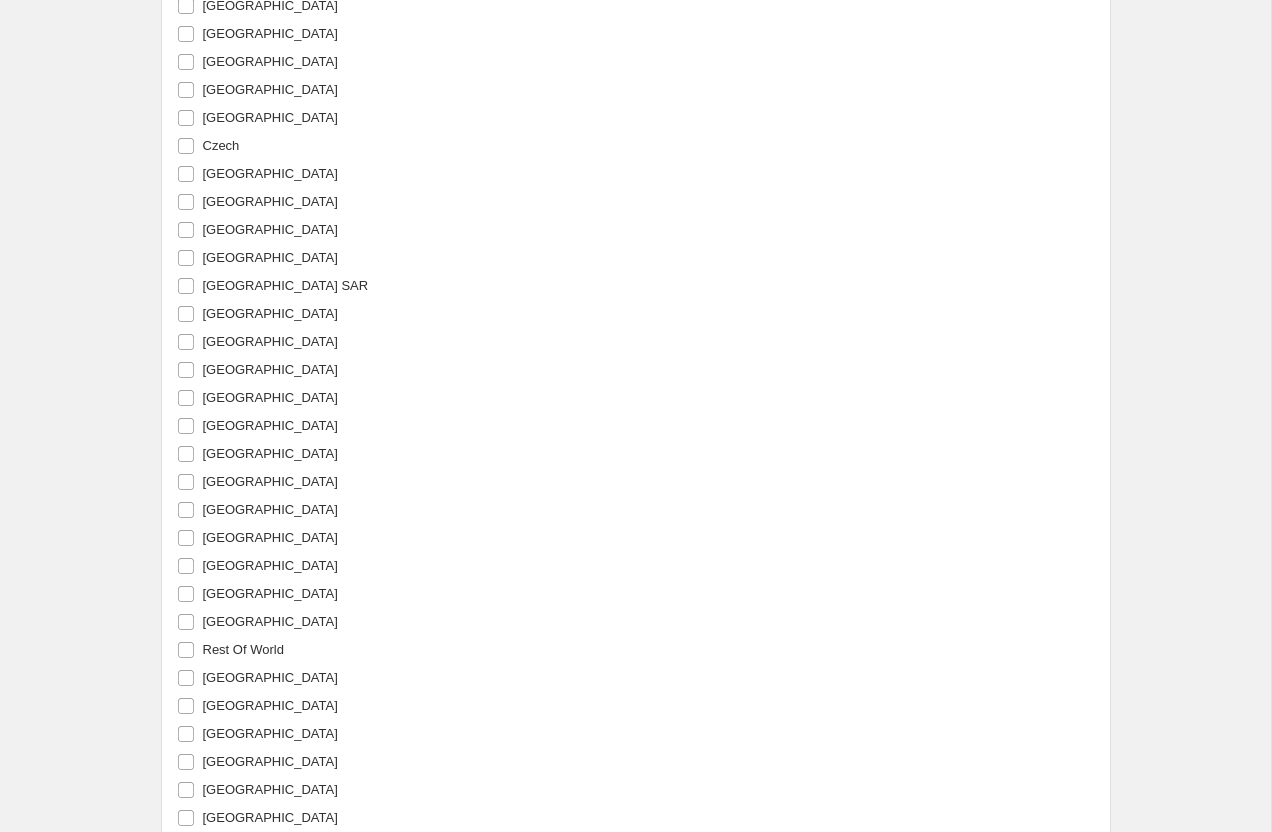 scroll, scrollTop: 2594, scrollLeft: 0, axis: vertical 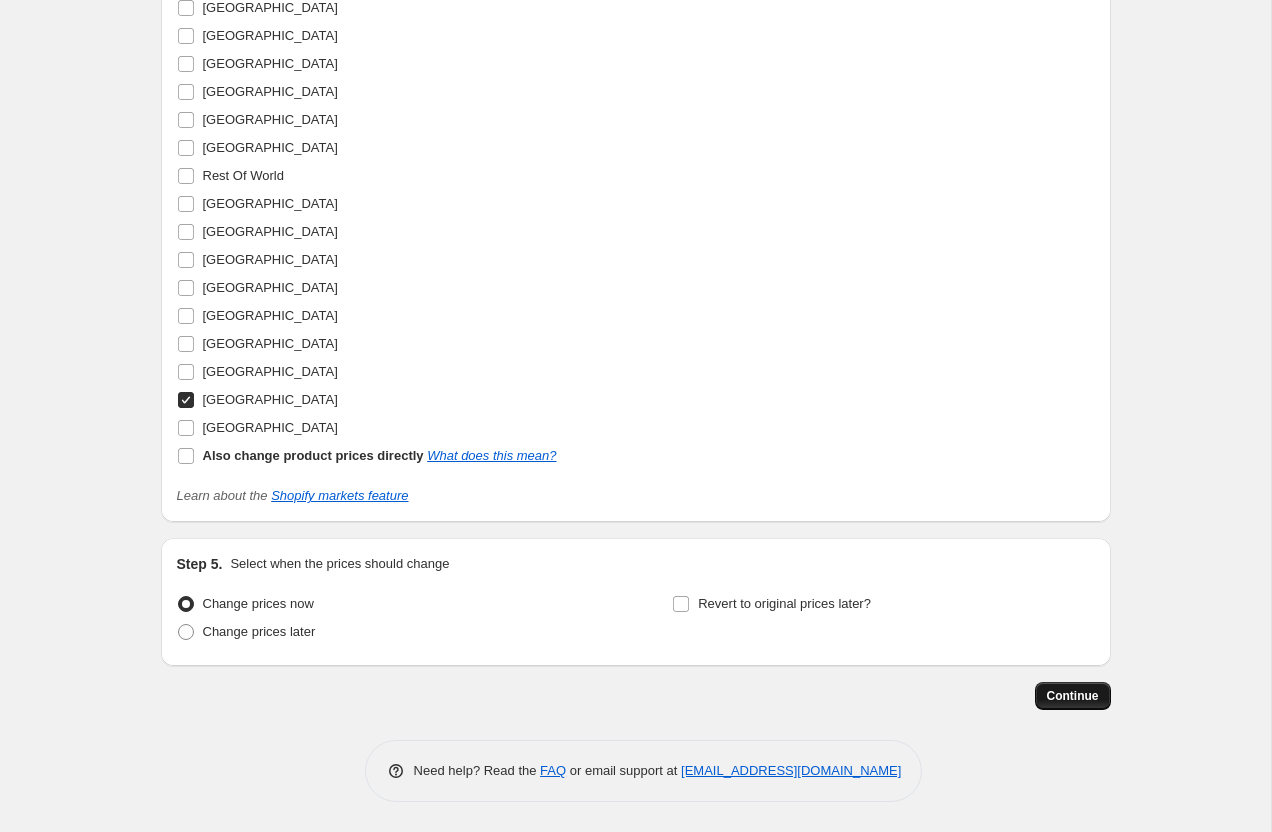 click on "Continue" at bounding box center (1073, 696) 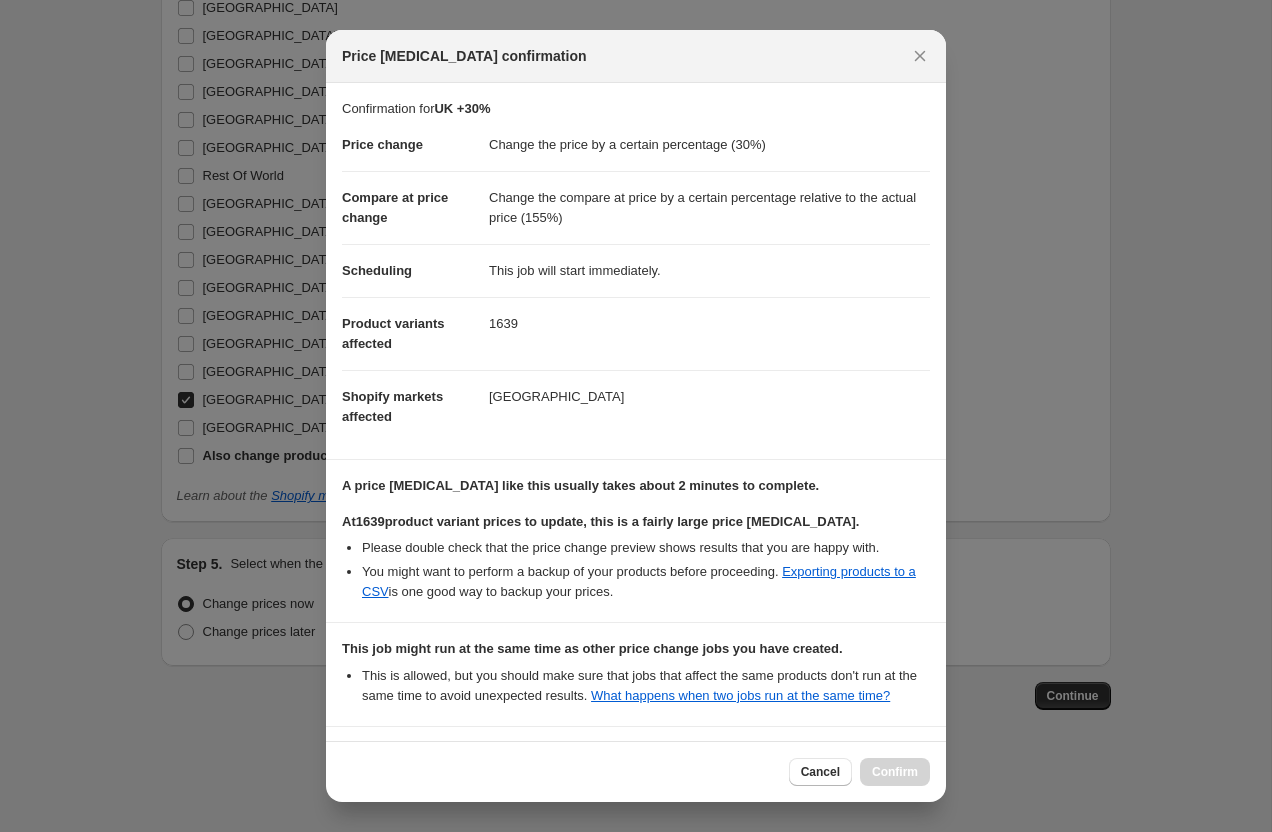 scroll, scrollTop: 213, scrollLeft: 0, axis: vertical 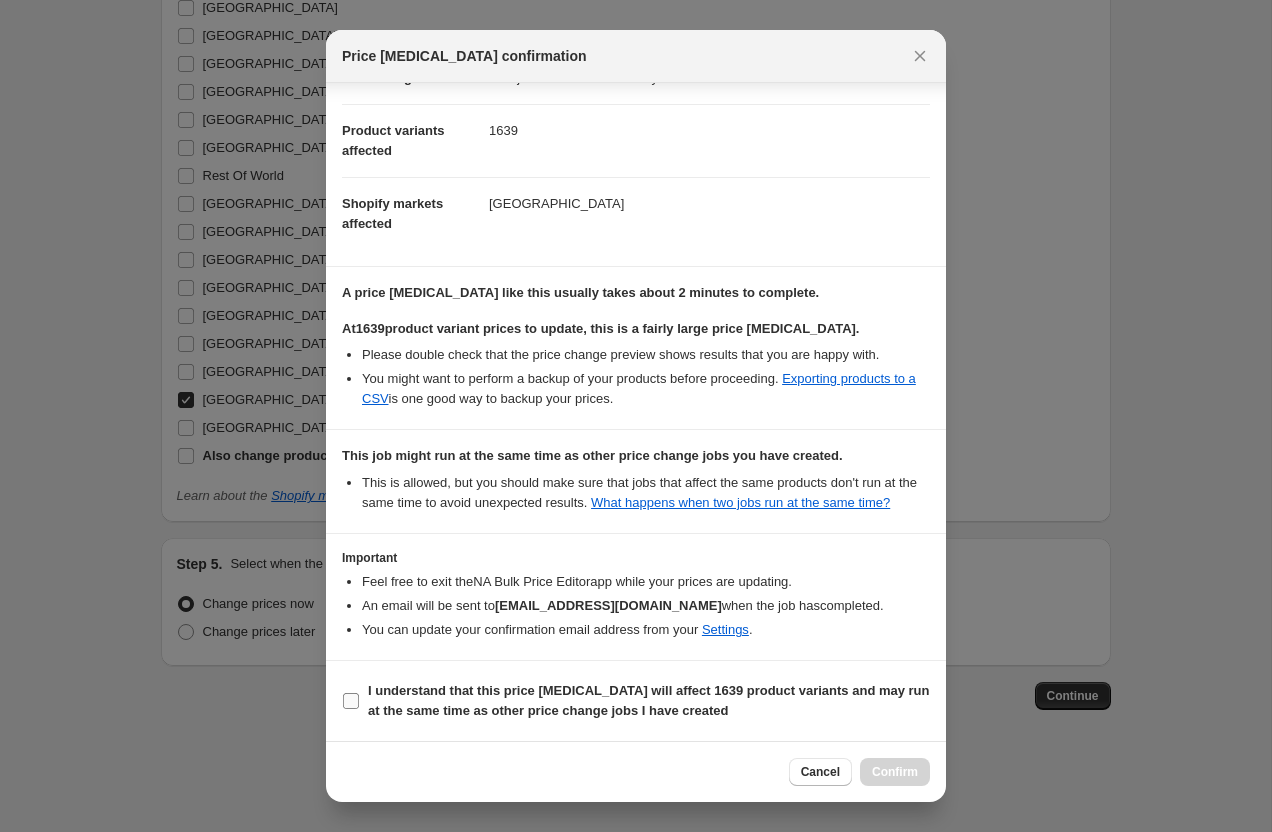 click on "I understand that this price change job will affect 1639 product variants and may run at the same time as other price change jobs I have created" at bounding box center [351, 701] 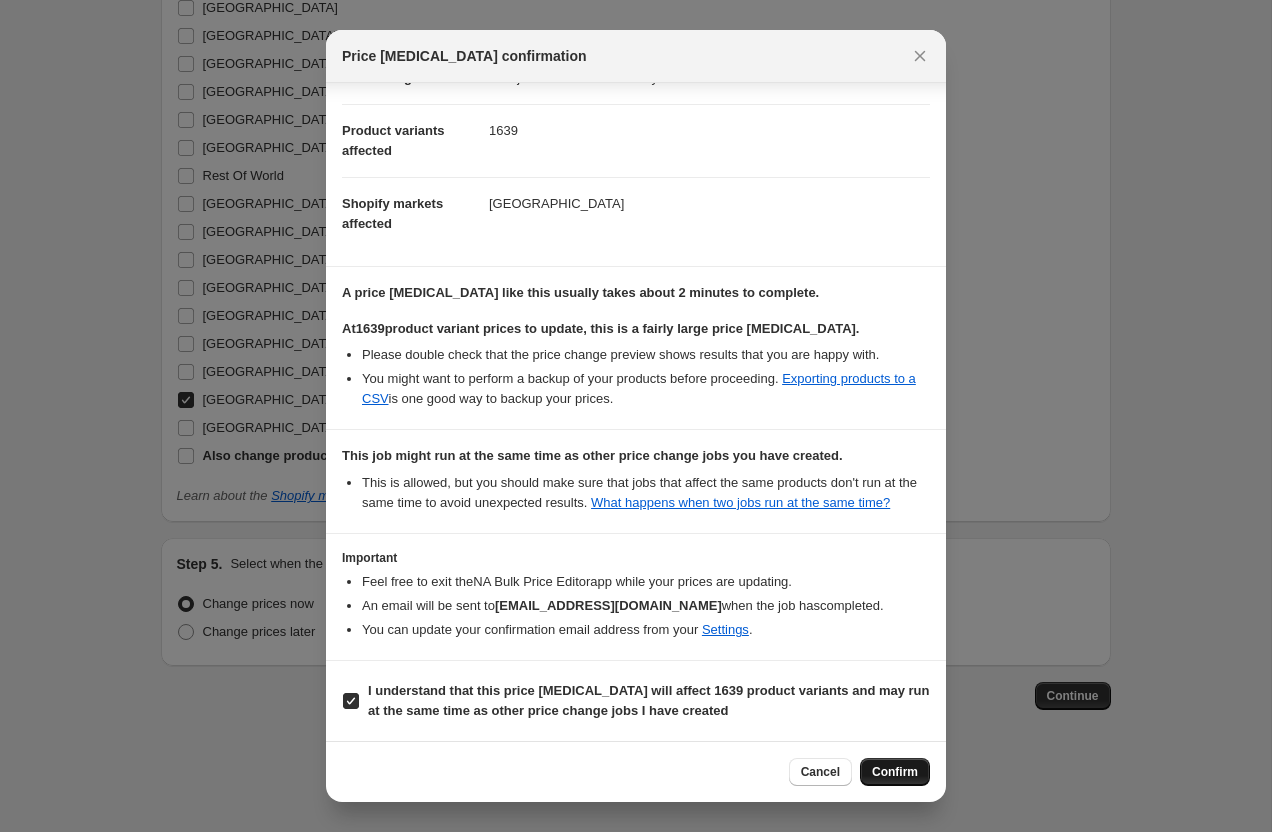 click on "Confirm" at bounding box center (895, 772) 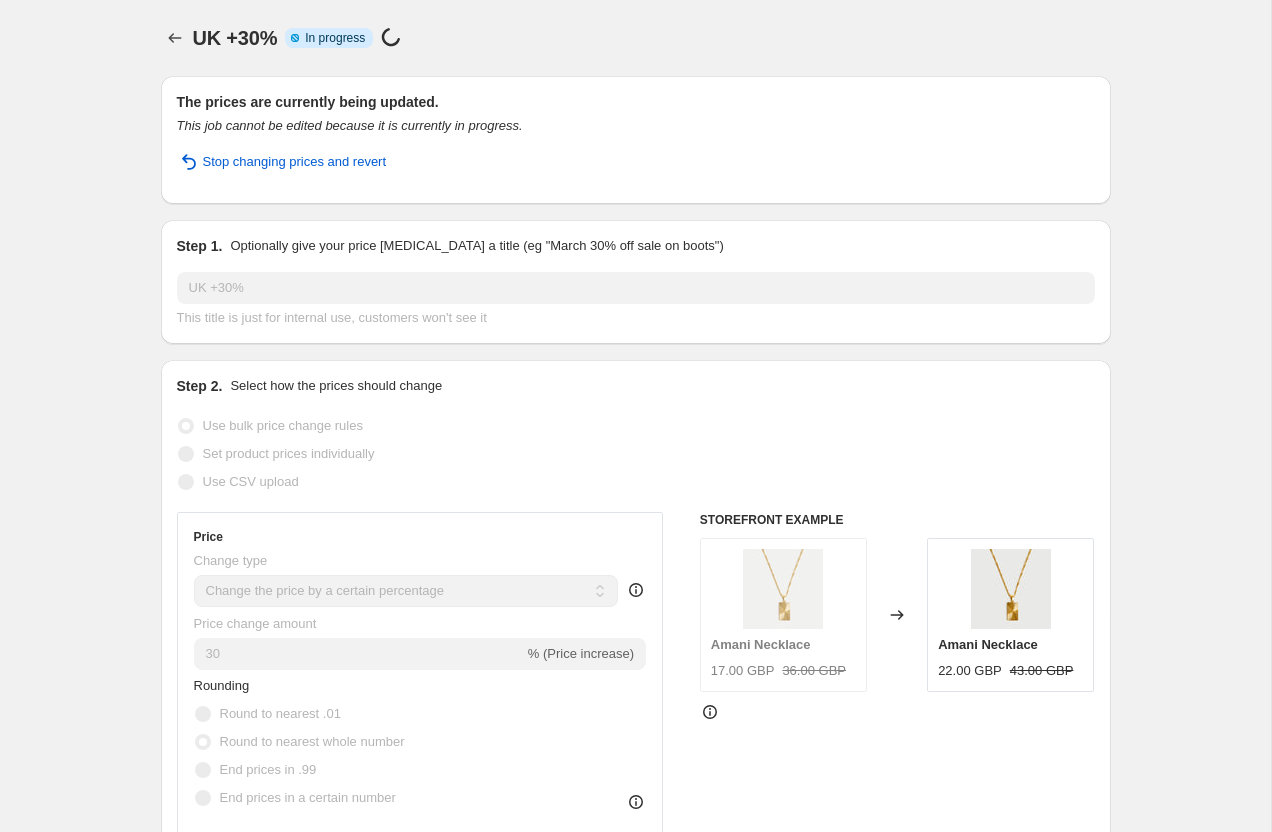 scroll, scrollTop: 2646, scrollLeft: 0, axis: vertical 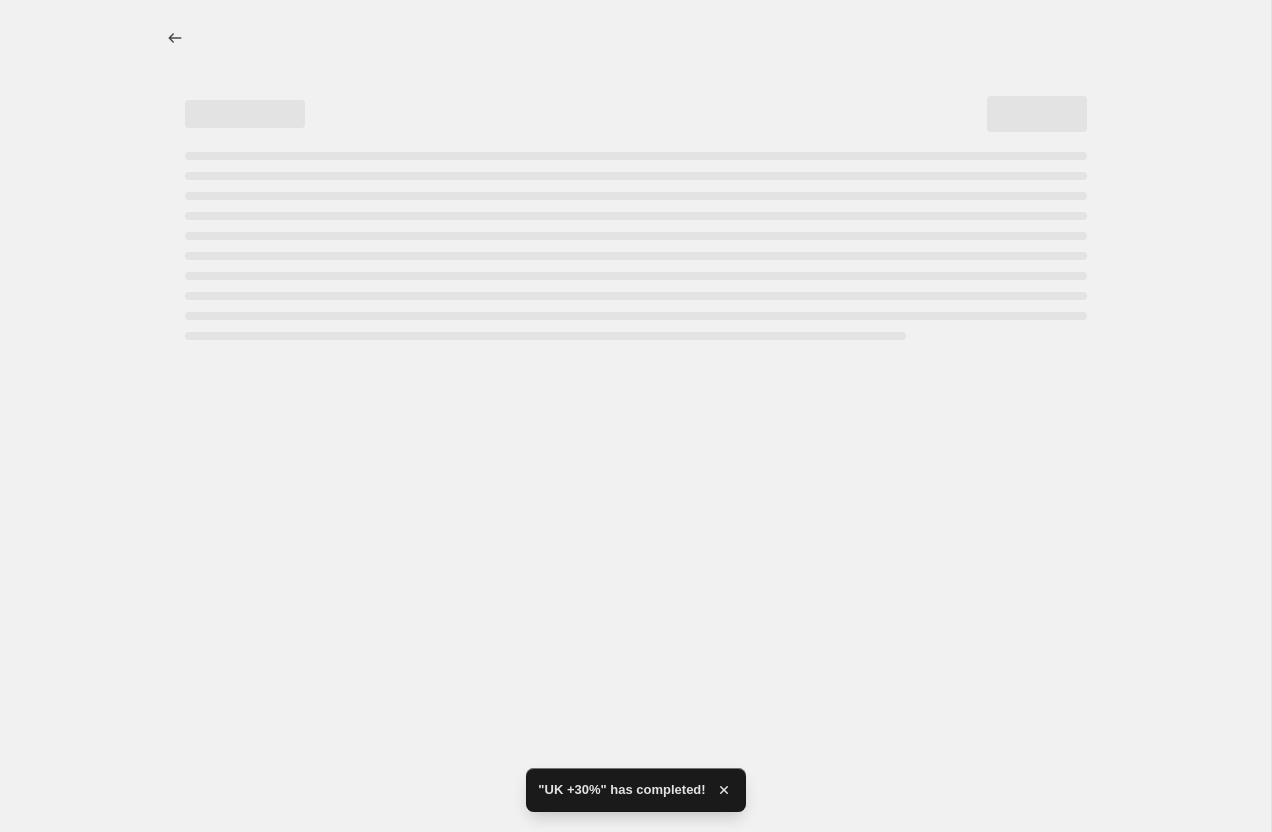 select on "percentage" 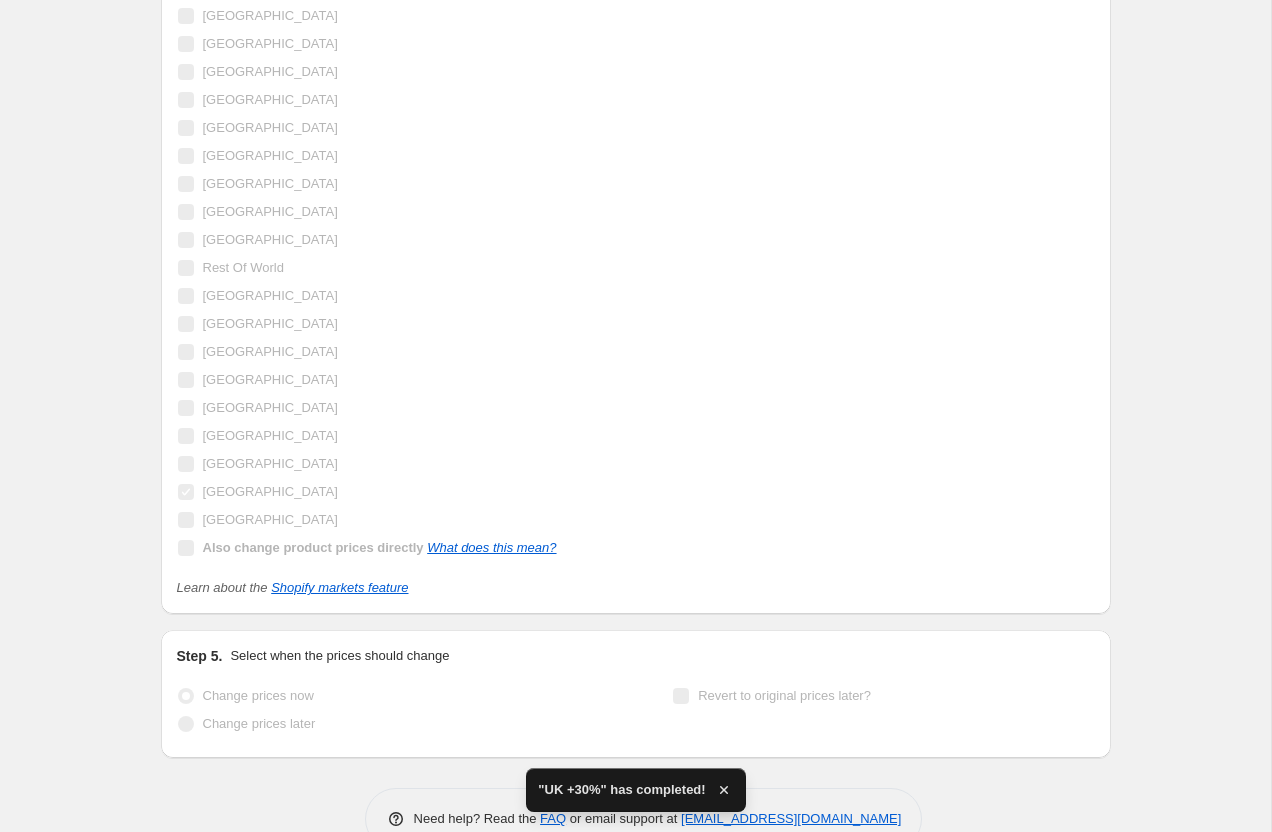 scroll, scrollTop: 0, scrollLeft: 0, axis: both 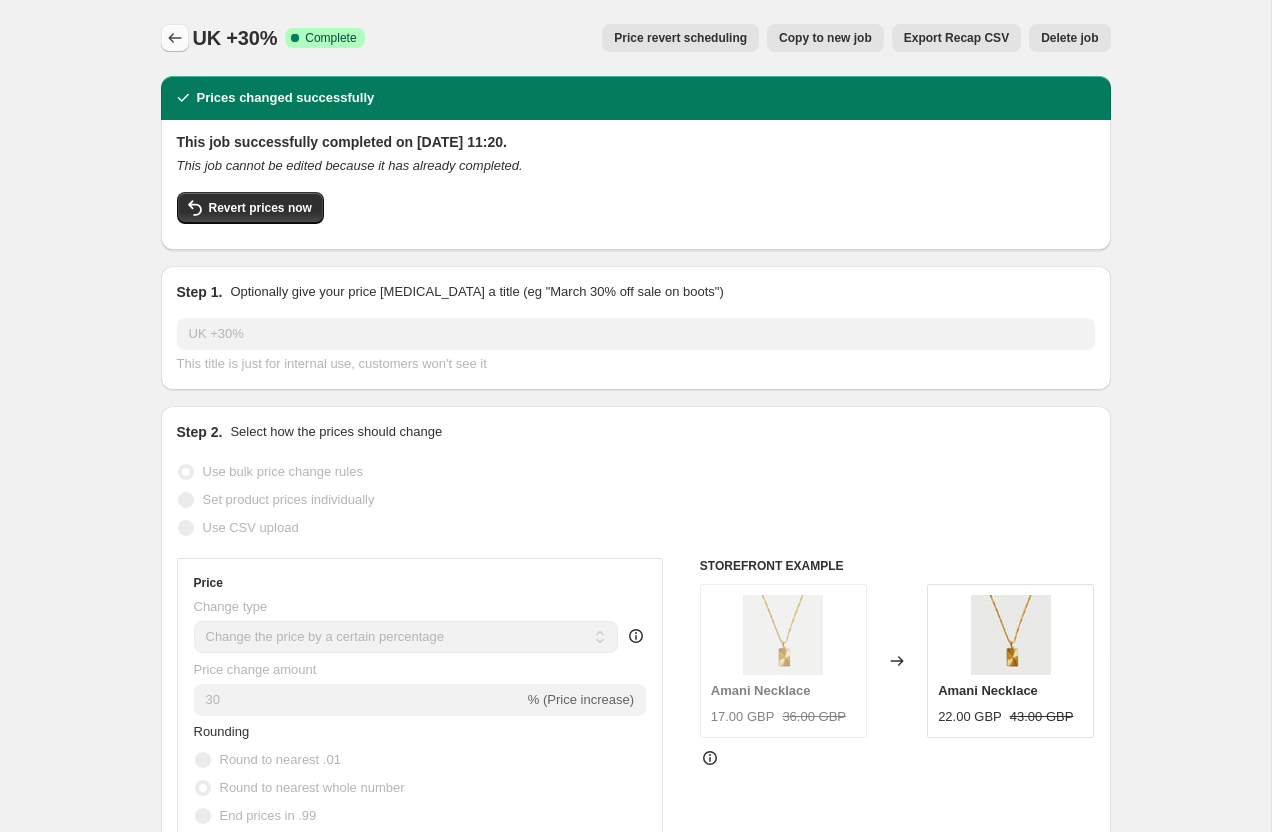 click 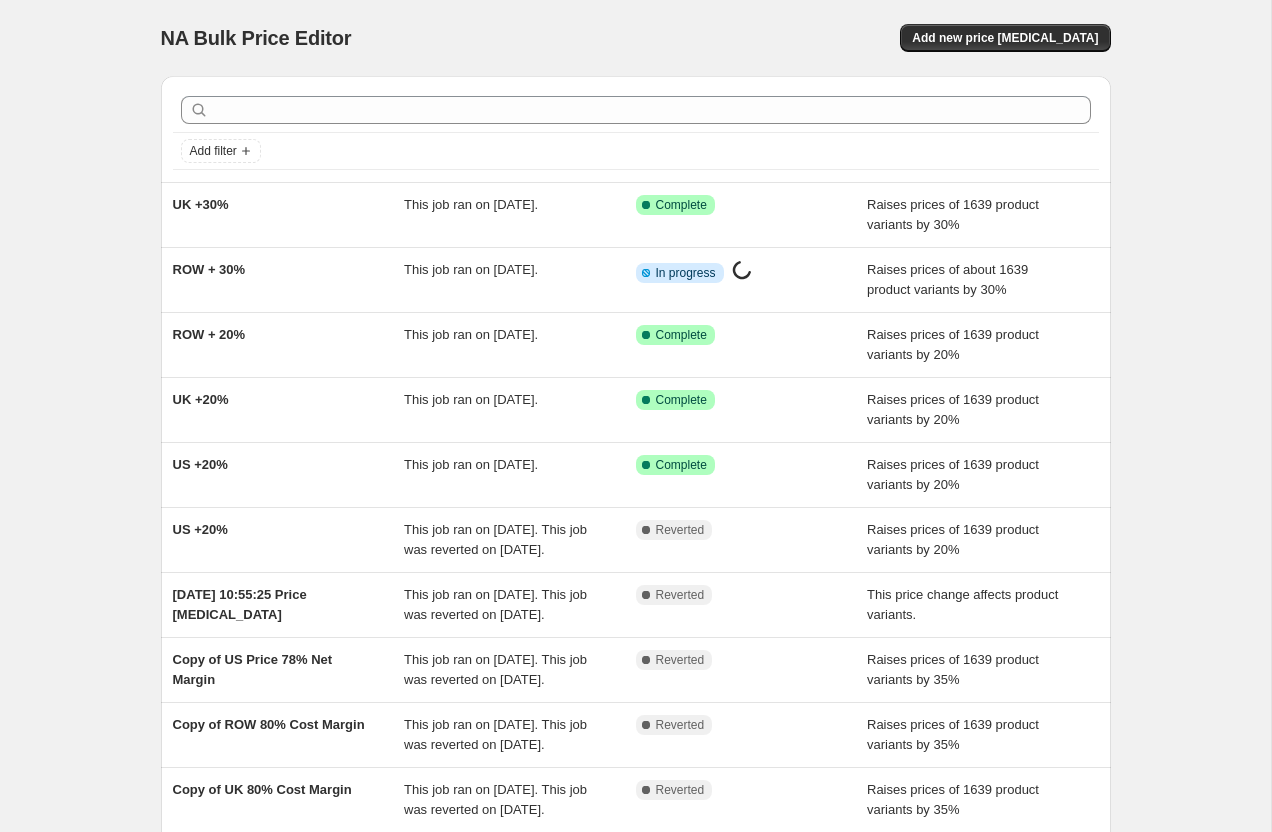 click on "NA Bulk Price Editor. This page is ready NA Bulk Price Editor Add new price change job Add filter   UK +30% This job ran on 16 July 2025. Success Complete Complete Raises prices of 1639 product variants by 30% ROW + 30% This job ran on 16 July 2025. Info Partially complete In progress Price change job in progress... Raises prices of about 1639 product variants by 30% ROW + 20% This job ran on 15 July 2025. Success Complete Complete Raises prices of 1639 product variants by 20% UK +20% This job ran on 15 July 2025. Success Complete Complete Raises prices of 1639 product variants by 20% US +20% This job ran on 15 July 2025. Success Complete Complete Raises prices of 1639 product variants by 20% US +20% This job ran on 15 July 2025. This job was reverted on 15 July 2025. Complete Reverted Raises prices of 1639 product variants by 20% 15 Jul 2025, 10:55:25 Price change job This job ran on 15 July 2025. This job was reverted on 15 July 2025. Complete Reverted This price change affects  product variants. Complete" at bounding box center (635, 515) 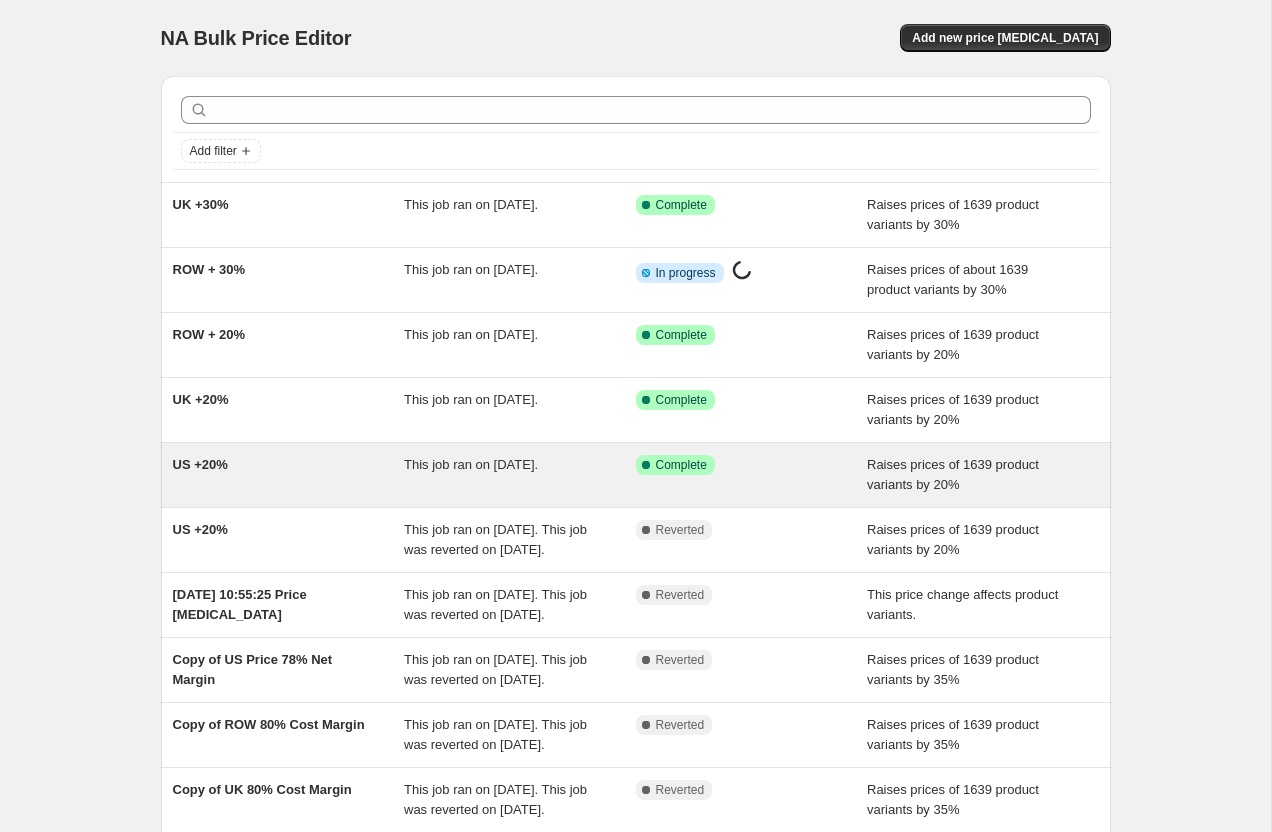 click on "US +20%" at bounding box center [200, 464] 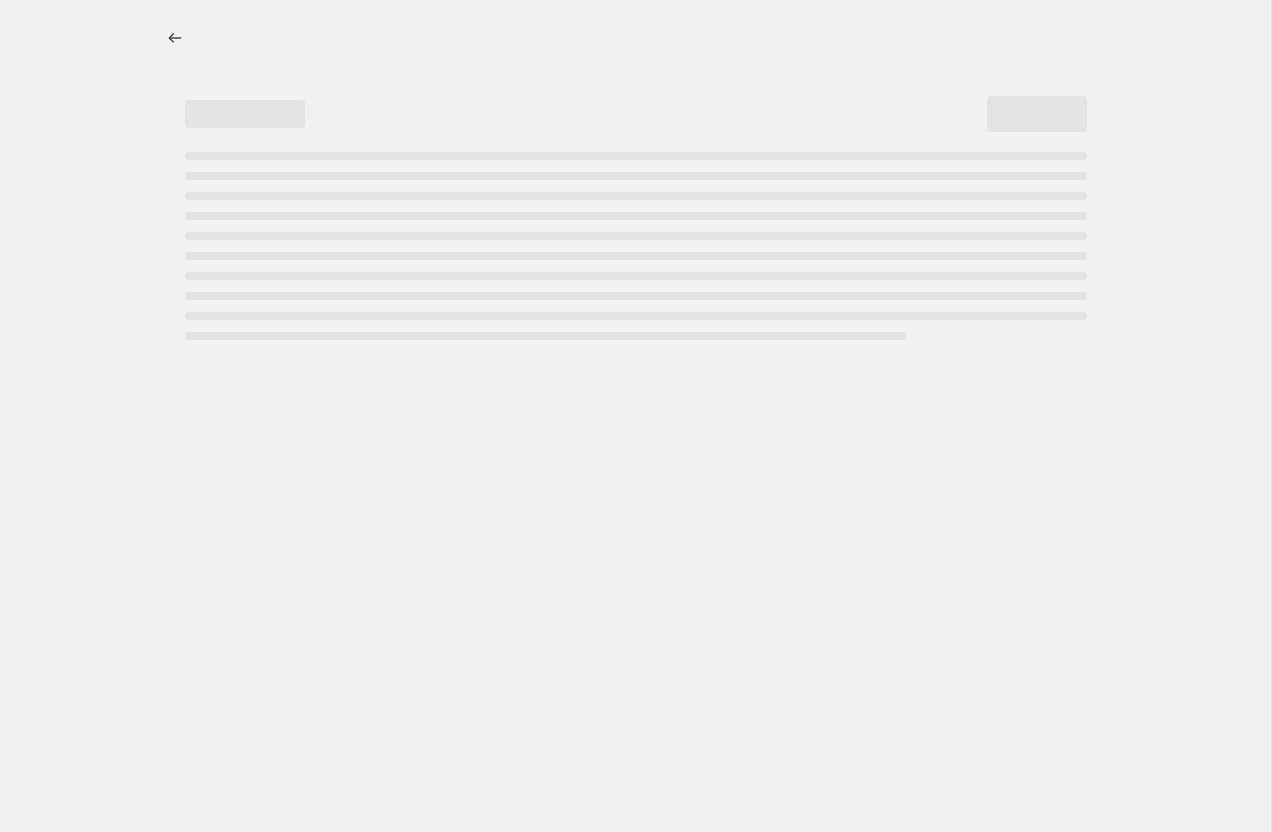select on "percentage" 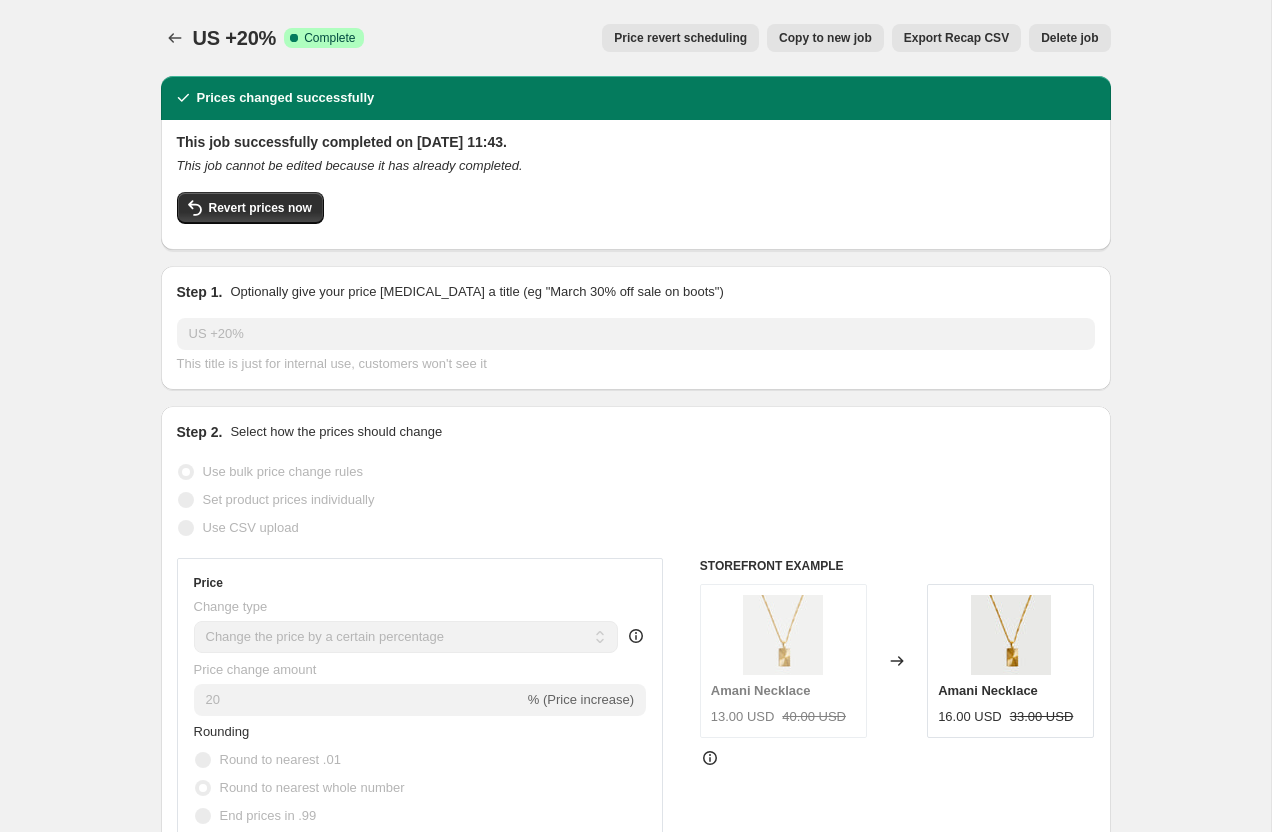 click on "US +20%. This page is ready US +20% Success Complete Complete Price revert scheduling Copy to new job Export Recap CSV Delete job More actions Price revert scheduling Copy to new job Export Recap CSV Delete job Prices changed successfully This job successfully completed on 15 July 2025 at 11:43. This job cannot be edited because it has already completed. Revert prices now Step 1. Optionally give your price change job a title (eg "March 30% off sale on boots") US +20% This title is just for internal use, customers won't see it Step 2. Select how the prices should change Use bulk price change rules Set product prices individually Use CSV upload Price Change type Change the price to a certain amount Change the price by a certain amount Change the price by a certain percentage Change the price to the current compare at price (price before sale) Change the price by a certain amount relative to the compare at price Change the price by a certain percentage relative to the compare at price Don't change the price 20 %" at bounding box center (636, 1786) 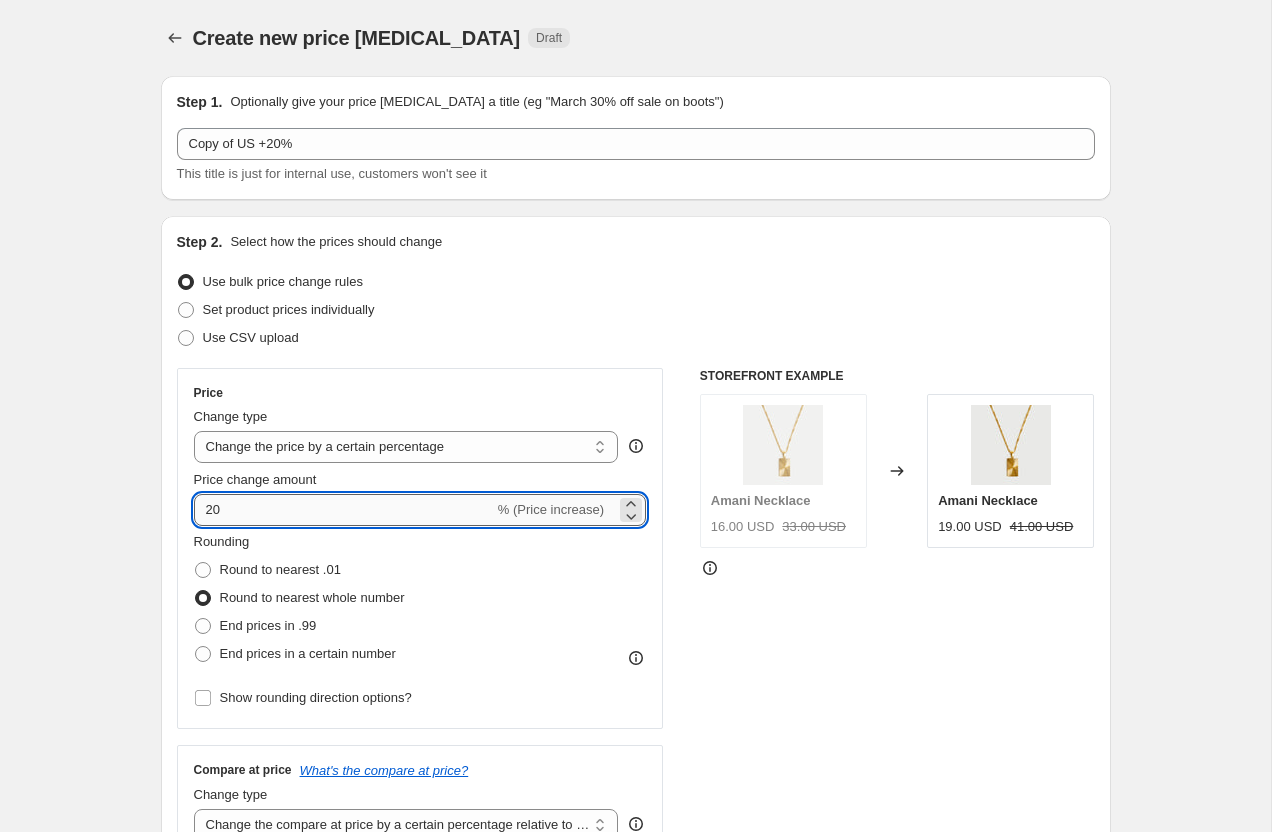 click on "20" at bounding box center (344, 510) 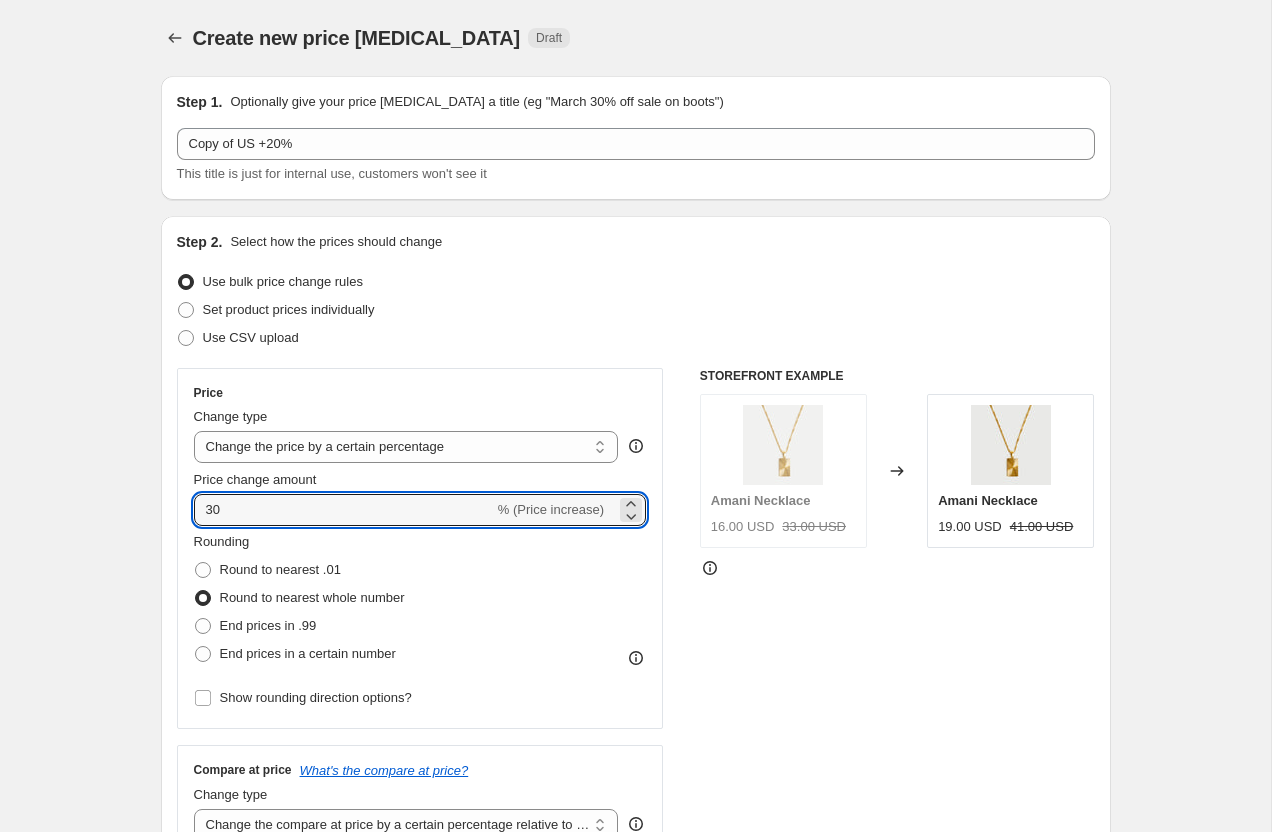 type on "30" 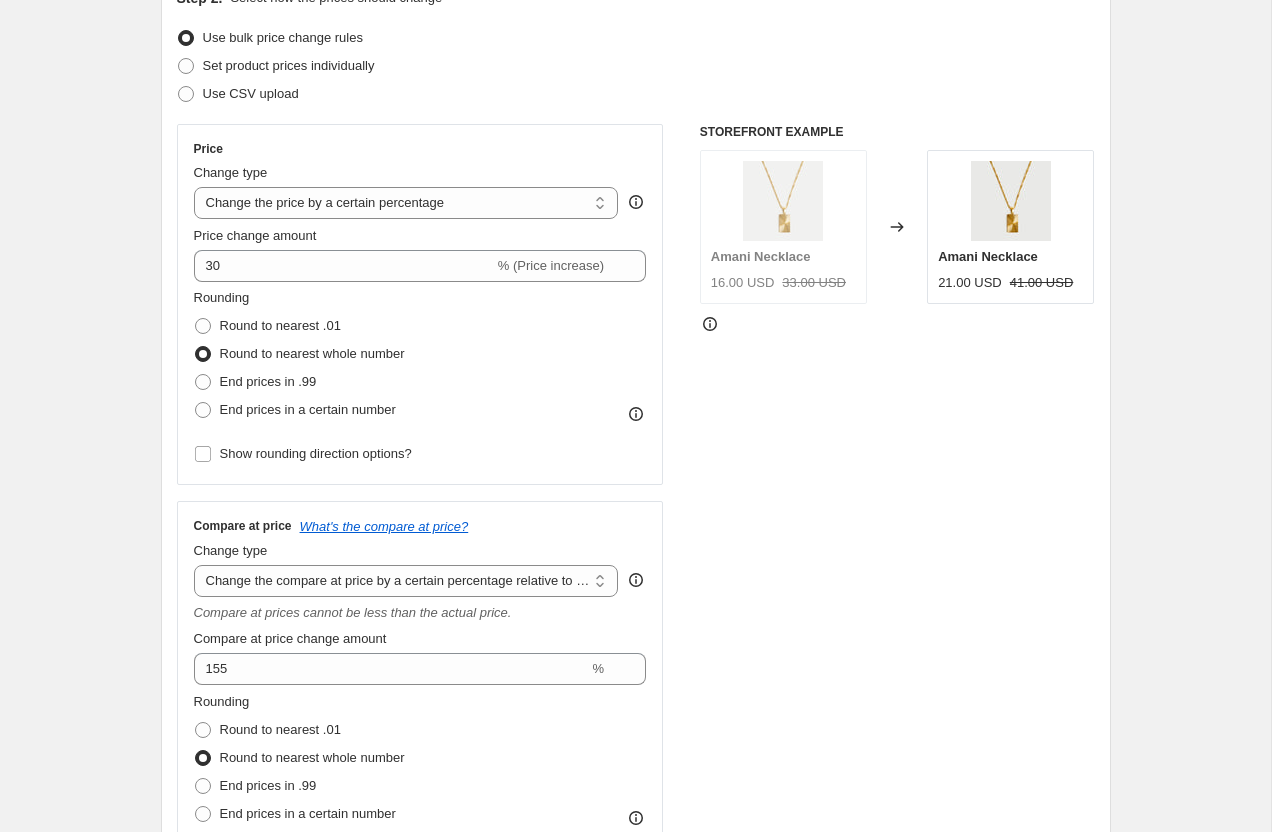 scroll, scrollTop: 0, scrollLeft: 0, axis: both 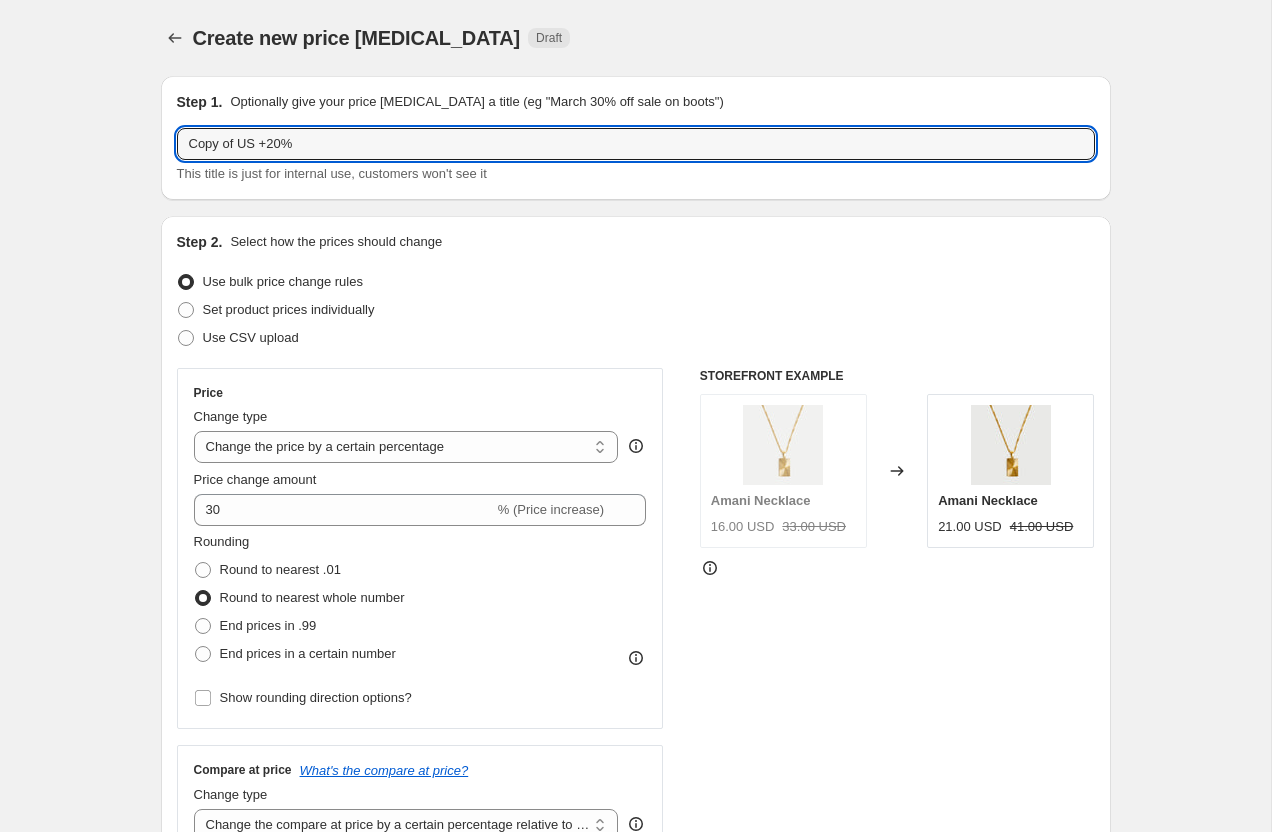 drag, startPoint x: 243, startPoint y: 145, endPoint x: 145, endPoint y: 145, distance: 98 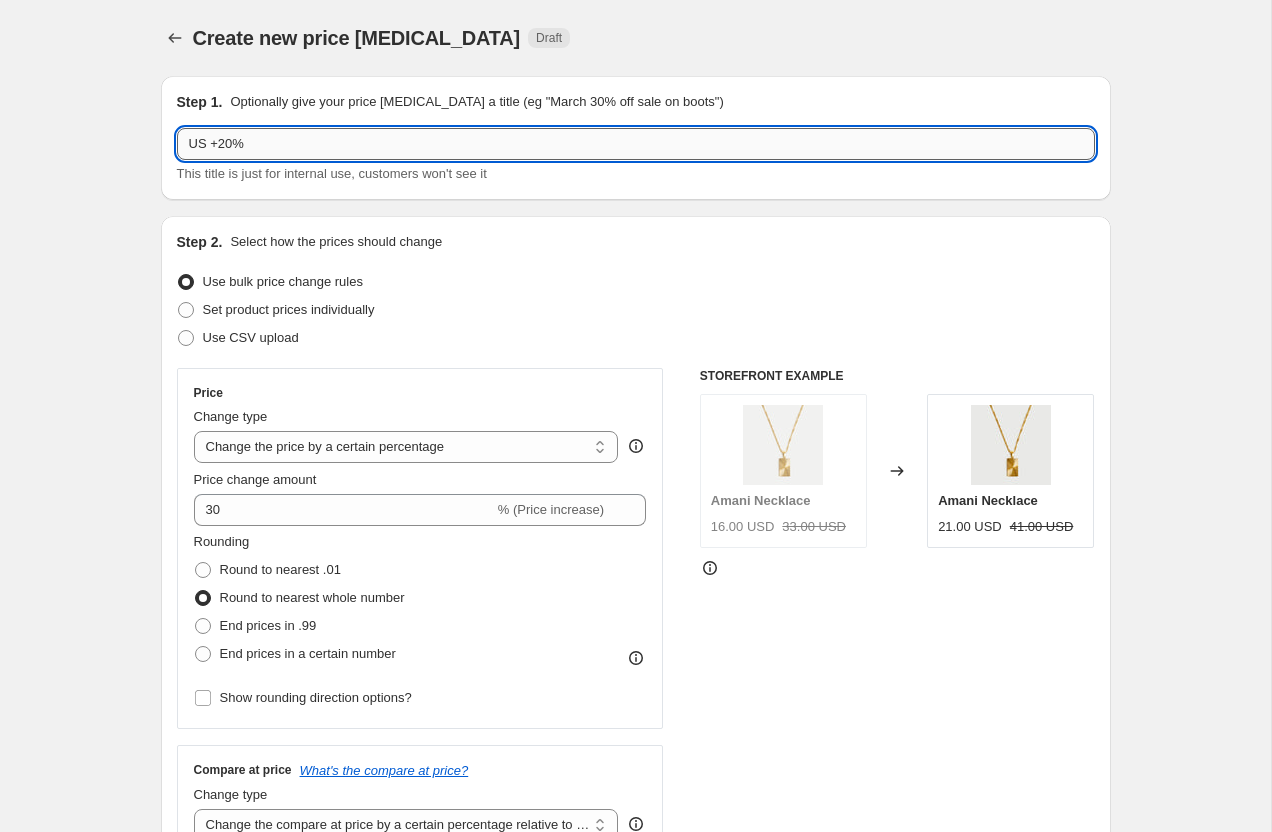 click on "US +20%" at bounding box center [636, 144] 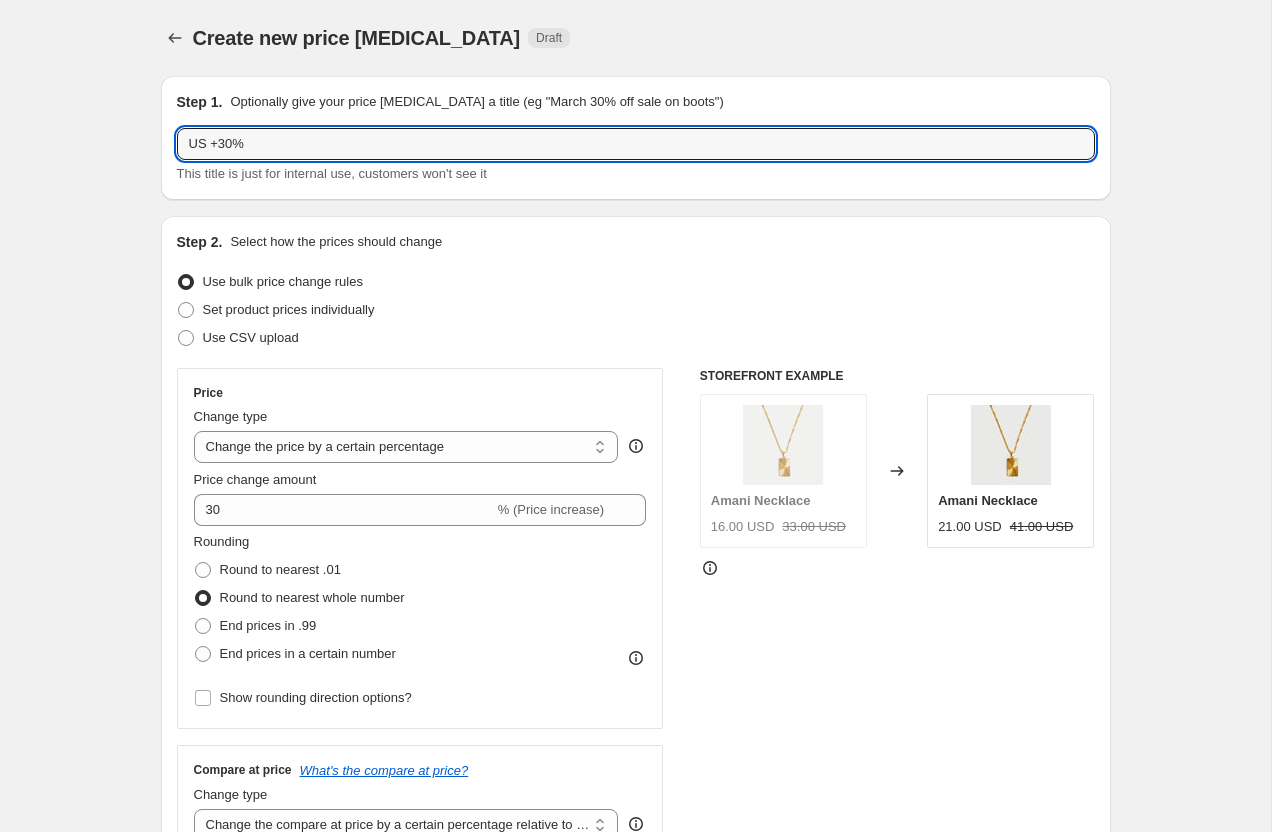 type on "US +30%" 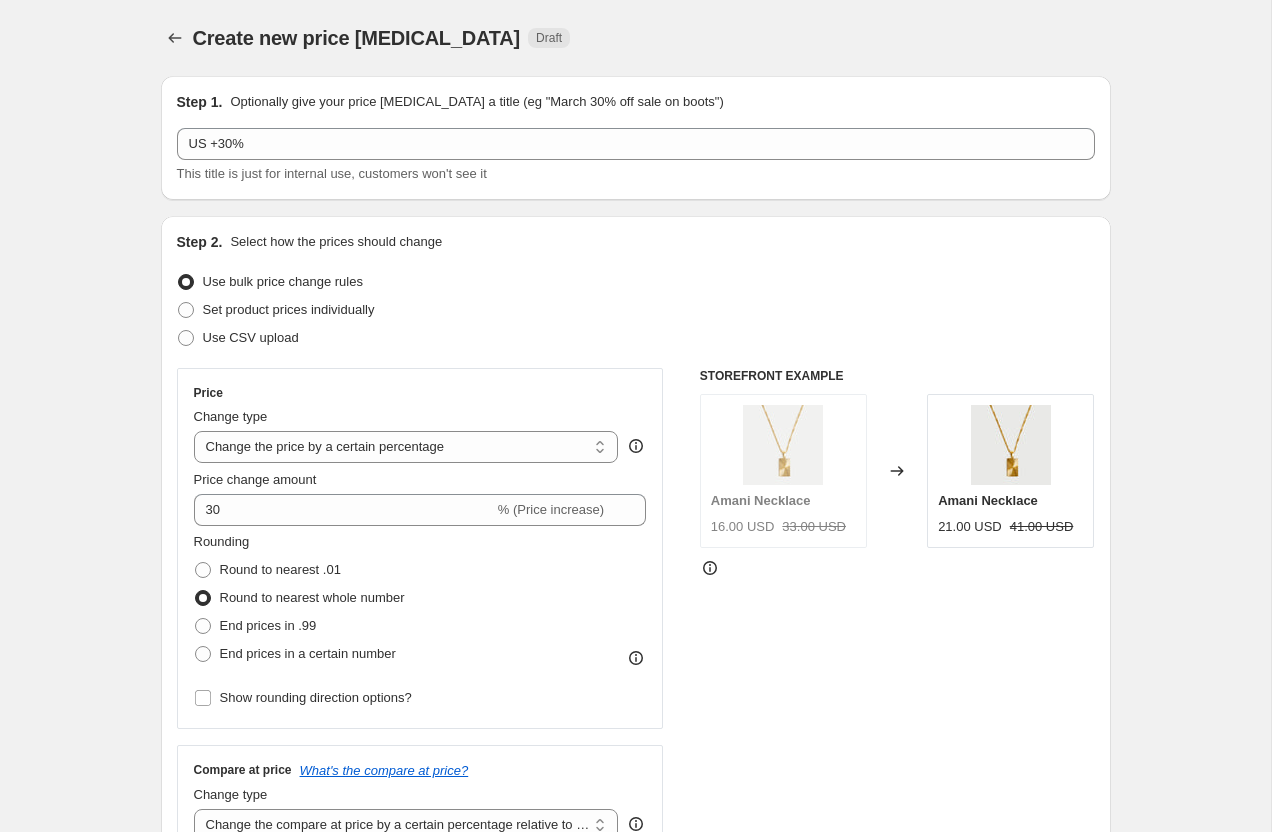 click on "Create new price change job. This page is ready Create new price change job Draft Step 1. Optionally give your price change job a title (eg "March 30% off sale on boots") US +30% This title is just for internal use, customers won't see it Step 2. Select how the prices should change Use bulk price change rules Set product prices individually Use CSV upload Price Change type Change the price to a certain amount Change the price by a certain amount Change the price by a certain percentage Change the price to the current compare at price (price before sale) Change the price by a certain amount relative to the compare at price Change the price by a certain percentage relative to the compare at price Don't change the price Change the price by a certain percentage relative to the cost per item Change price to certain cost margin Change the price by a certain percentage Price change amount 30 % (Price increase) Rounding Round to nearest .01 Round to nearest whole number End prices in .99 Compare at price Change type" at bounding box center [635, 1713] 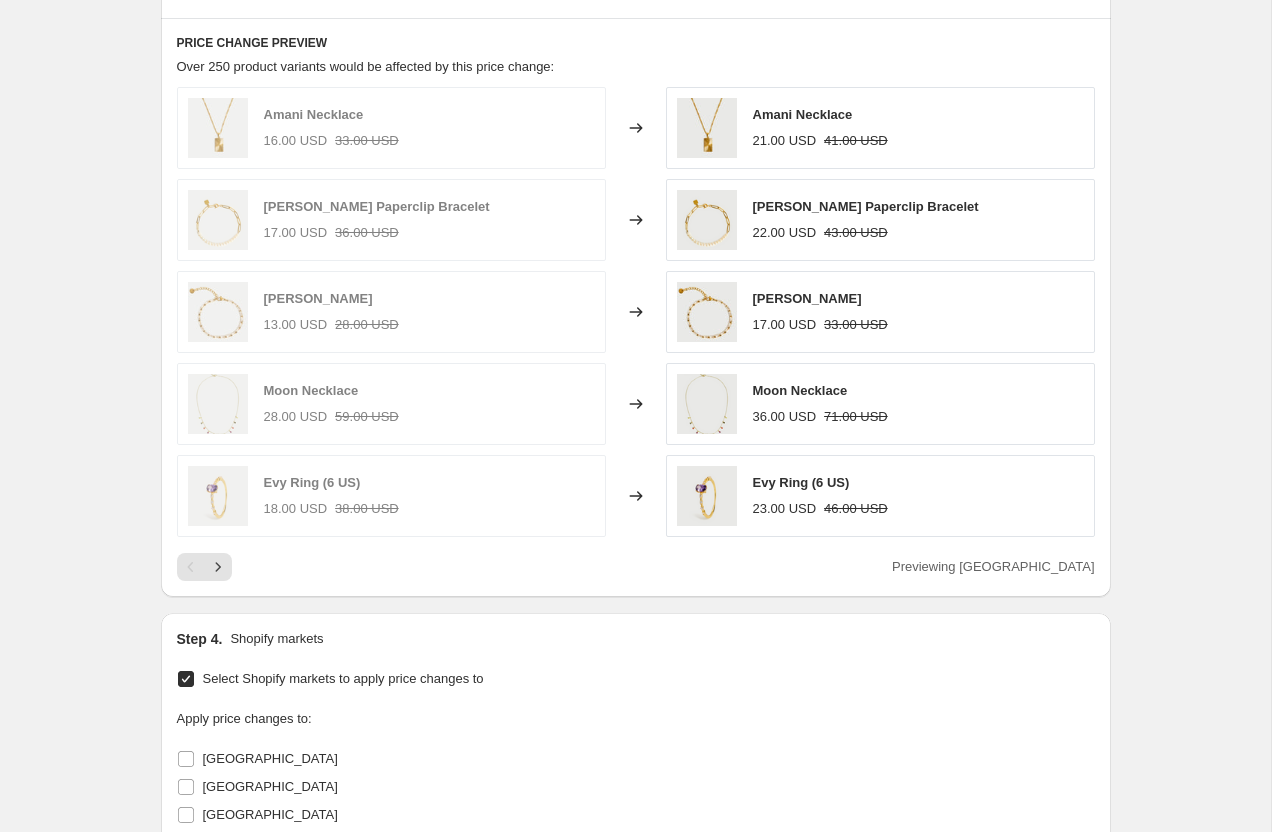 scroll, scrollTop: 1388, scrollLeft: 0, axis: vertical 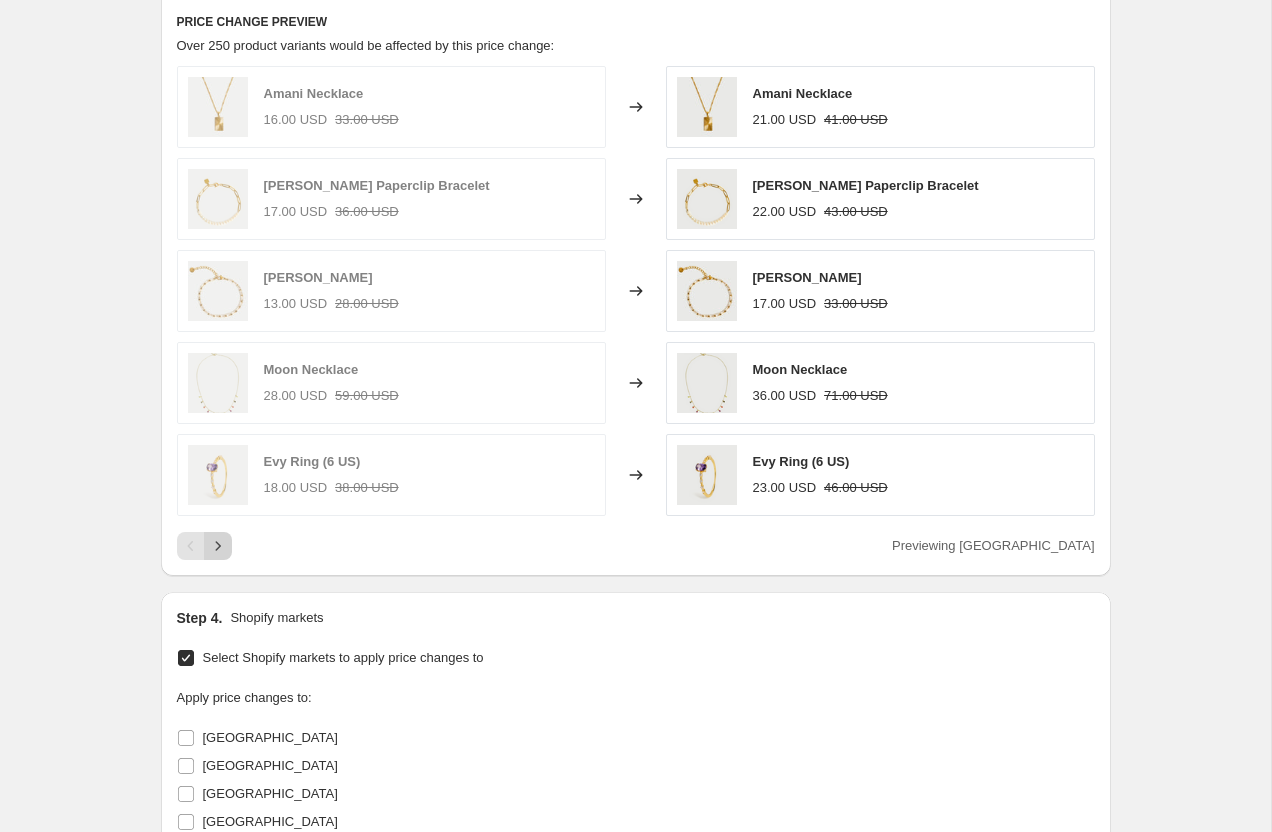 click at bounding box center (218, 546) 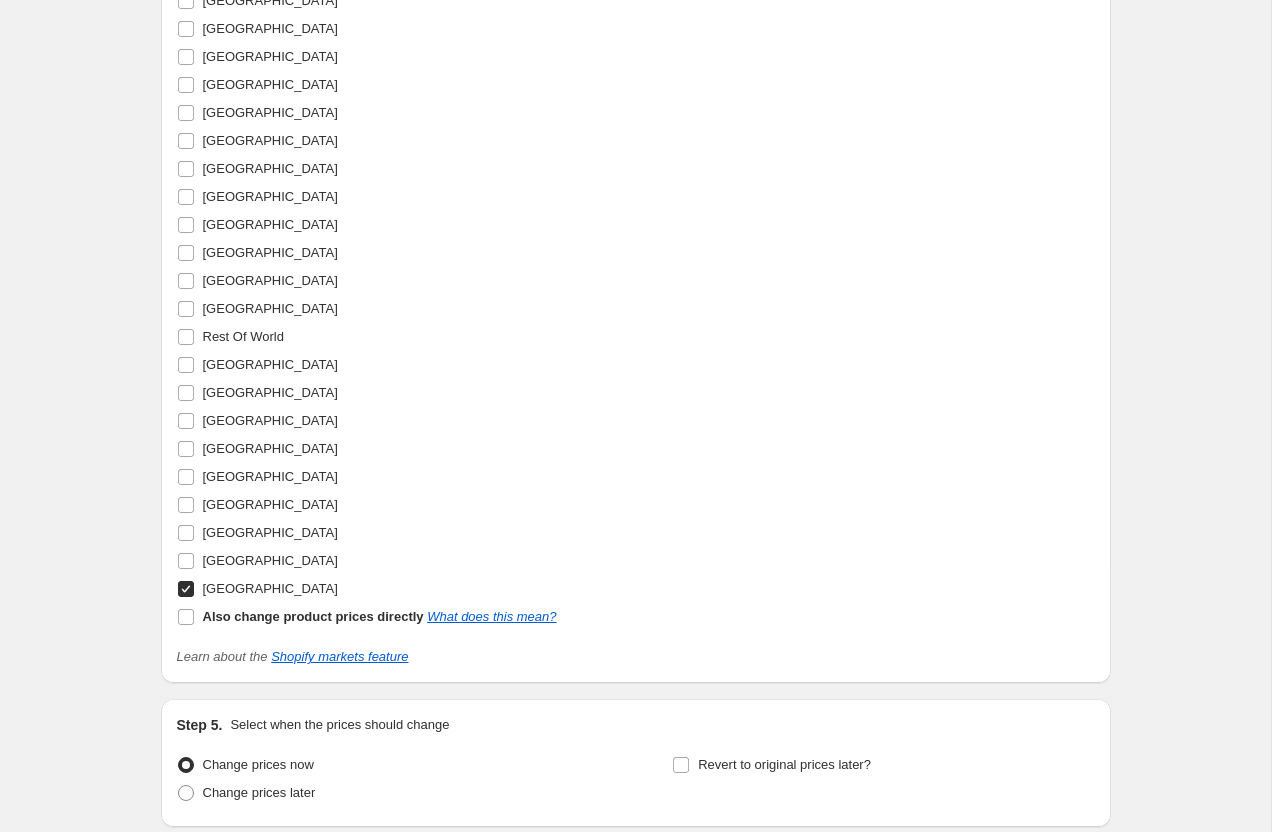 scroll, scrollTop: 2594, scrollLeft: 0, axis: vertical 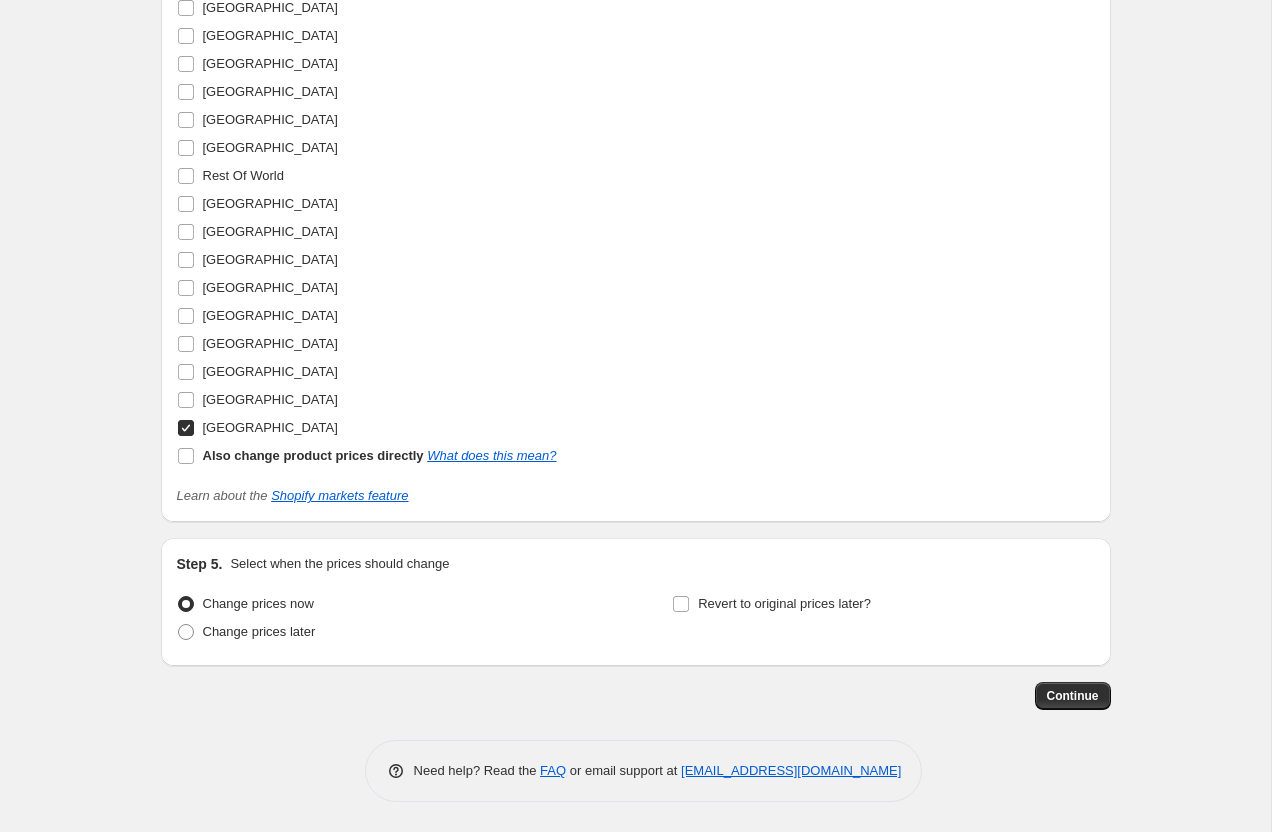 click on "Step 5. Select when the prices should change Change prices now Change prices later Revert to original prices later?" at bounding box center (636, 602) 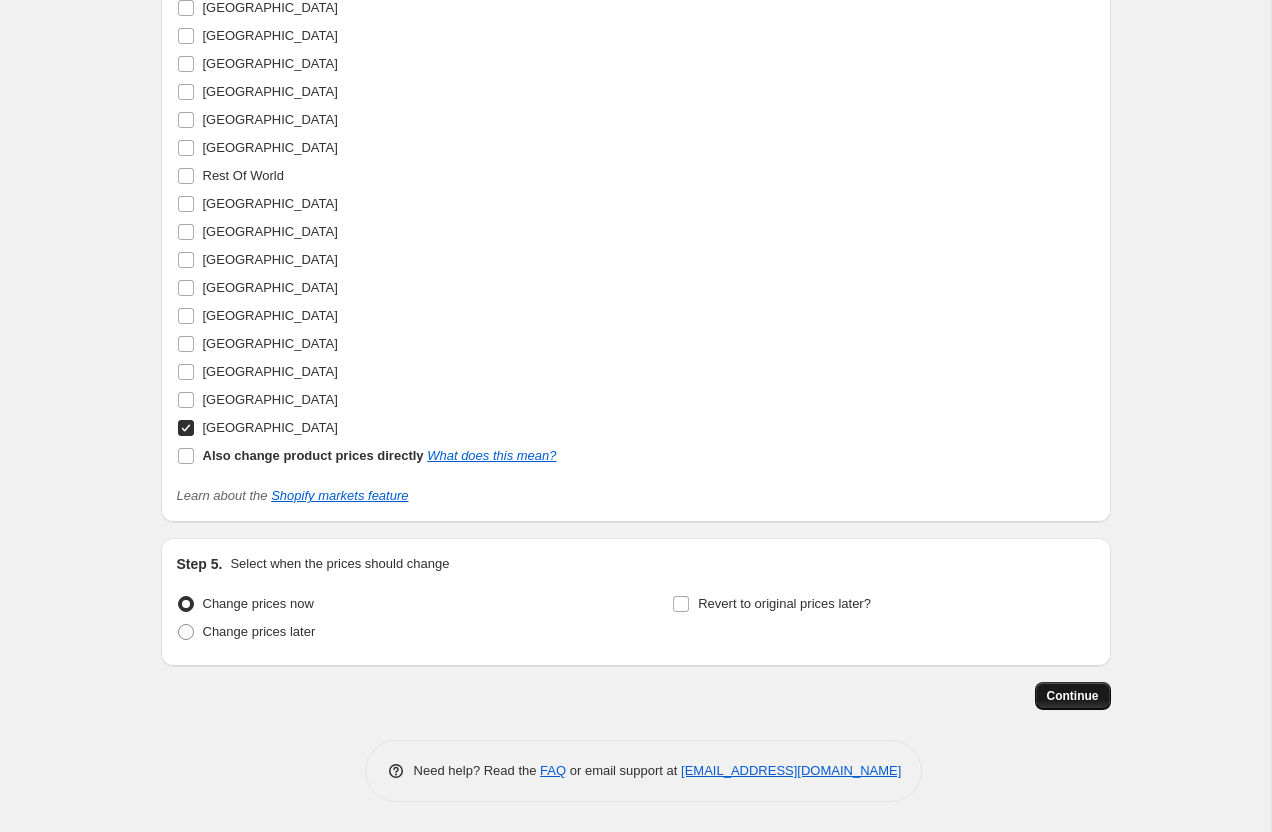 click on "Continue" at bounding box center [1073, 696] 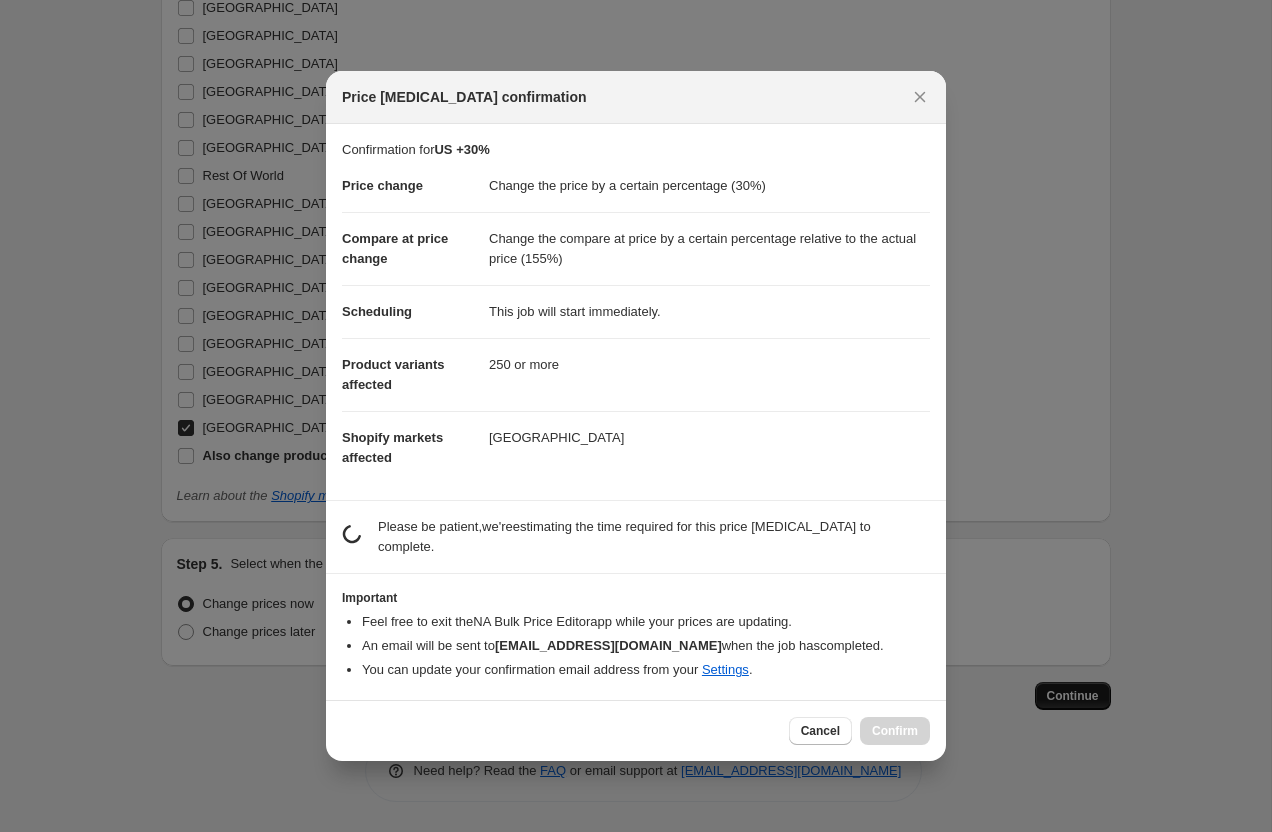 scroll, scrollTop: 0, scrollLeft: 0, axis: both 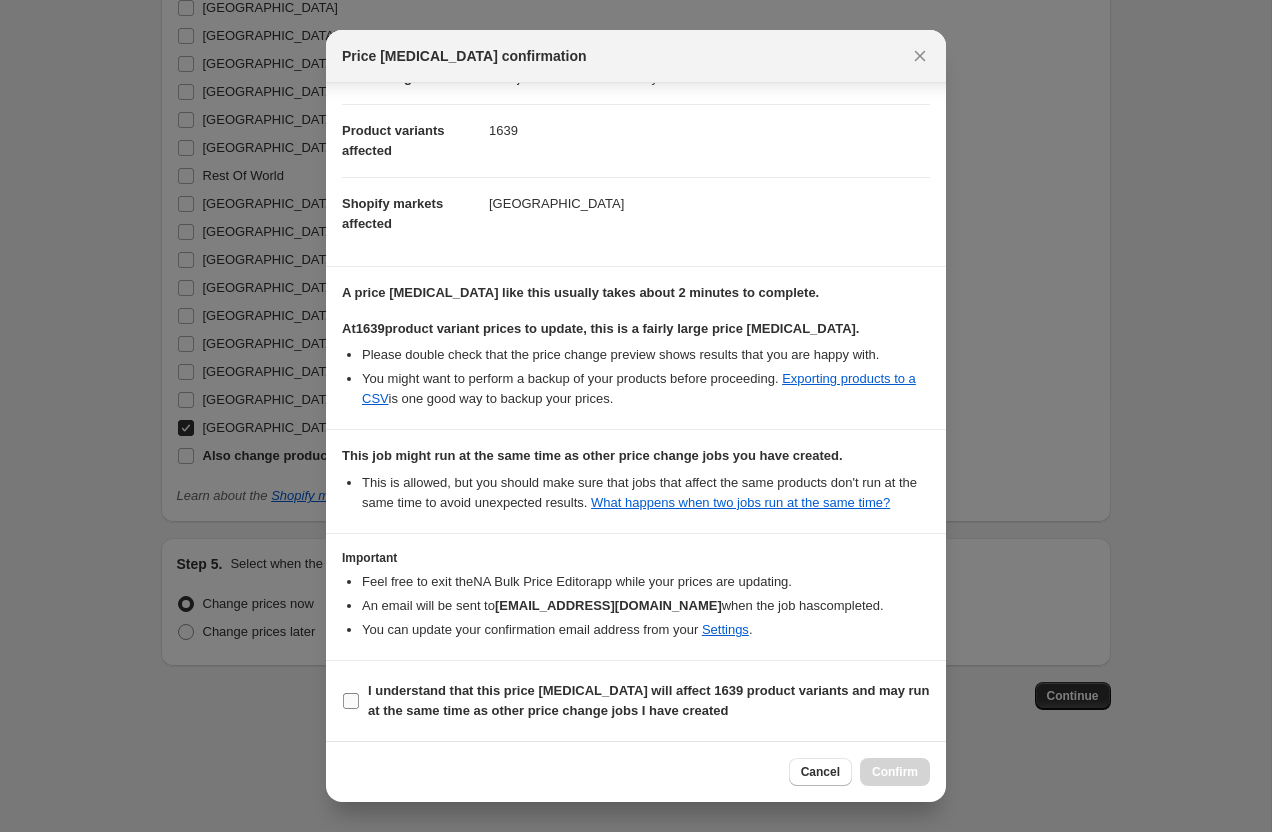 click on "I understand that this price change job will affect 1639 product variants and may run at the same time as other price change jobs I have created" at bounding box center (351, 701) 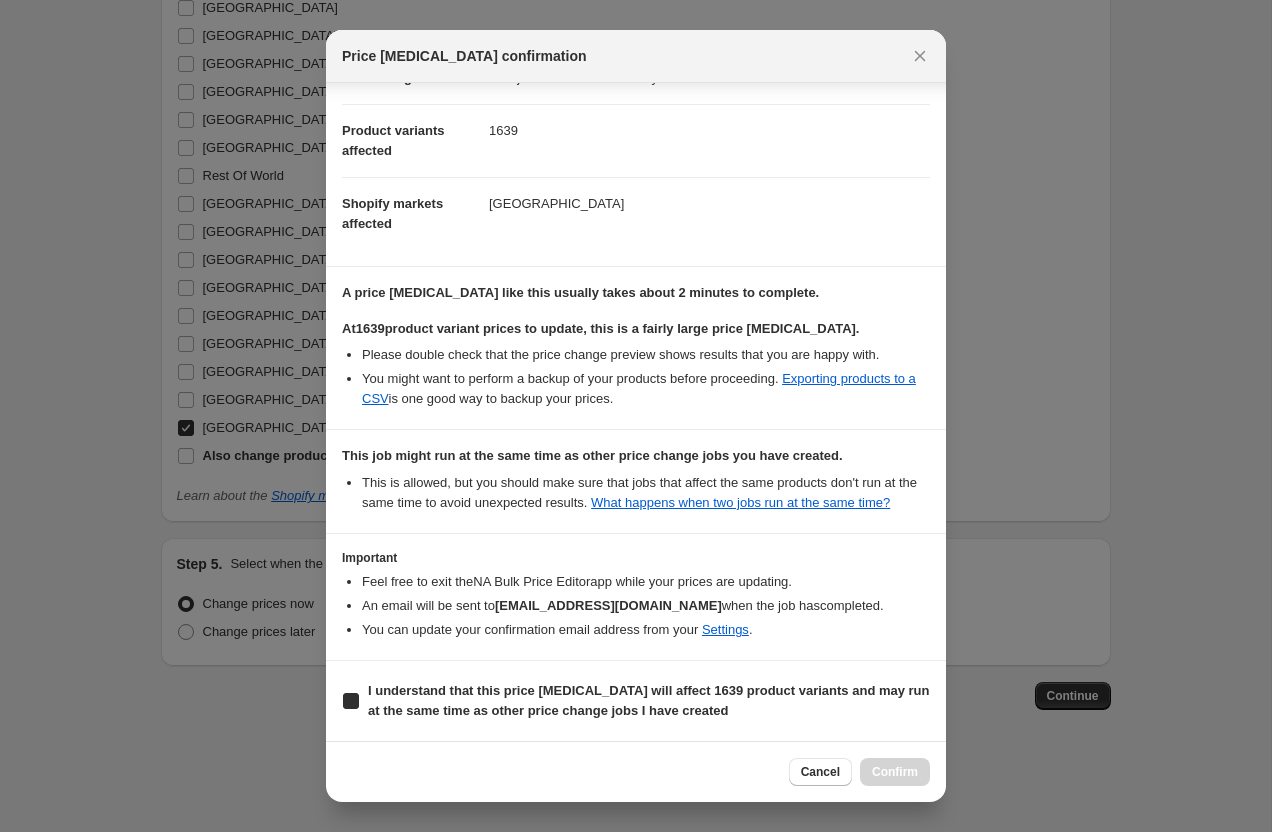 checkbox on "true" 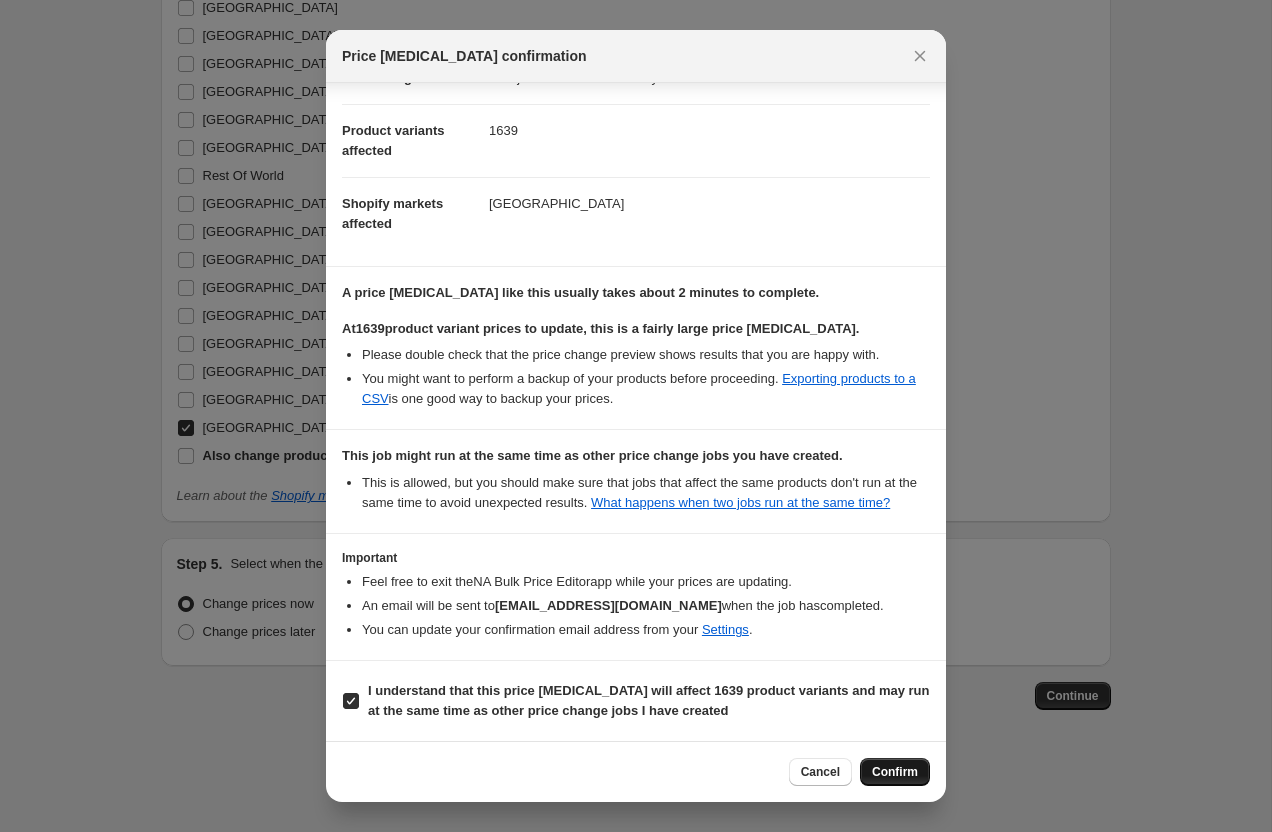 click on "Confirm" at bounding box center (895, 772) 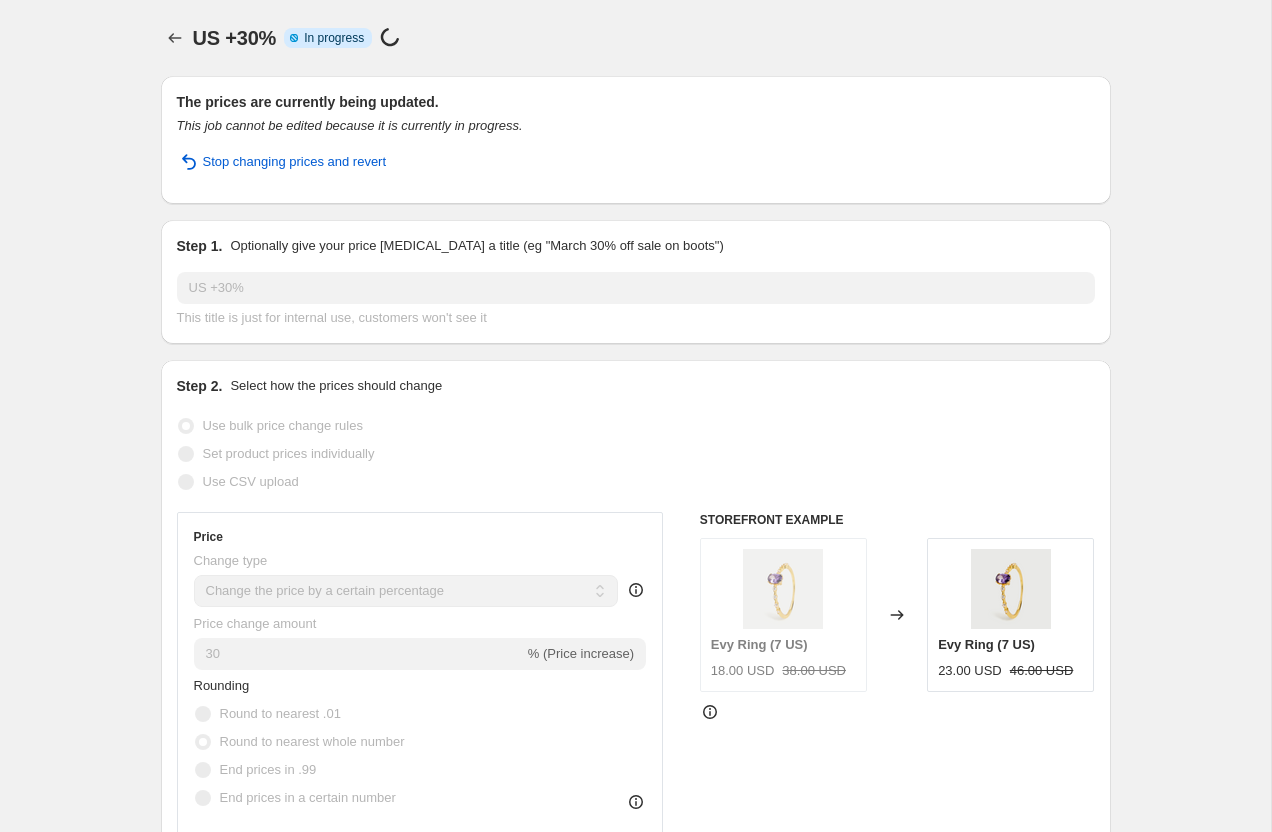 scroll, scrollTop: 2646, scrollLeft: 0, axis: vertical 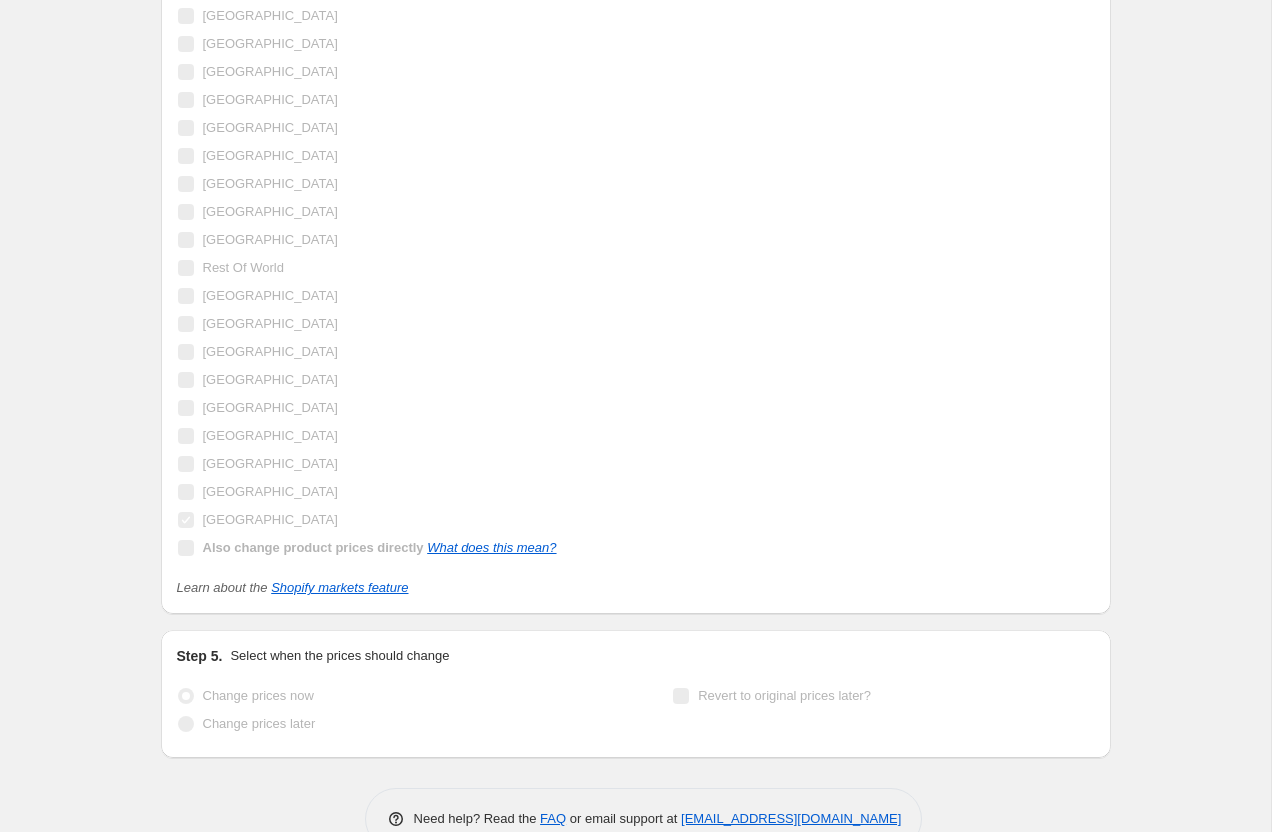 click on "US +30%. This page is ready US +30% Info Partially complete In progress Price change job in progress... The prices are currently being updated. This job cannot be edited because it is currently in progress. Stop changing prices and revert Step 1. Optionally give your price change job a title (eg "March 30% off sale on boots") US +30% This title is just for internal use, customers won't see it Step 2. Select how the prices should change Use bulk price change rules Set product prices individually Use CSV upload Price Change type Change the price to a certain amount Change the price by a certain amount Change the price by a certain percentage Change the price to the current compare at price (price before sale) Change the price by a certain amount relative to the compare at price Change the price by a certain percentage relative to the compare at price Don't change the price Change the price by a certain percentage relative to the cost per item Change price to certain cost margin Price change amount 30 Rounding %" at bounding box center [635, -883] 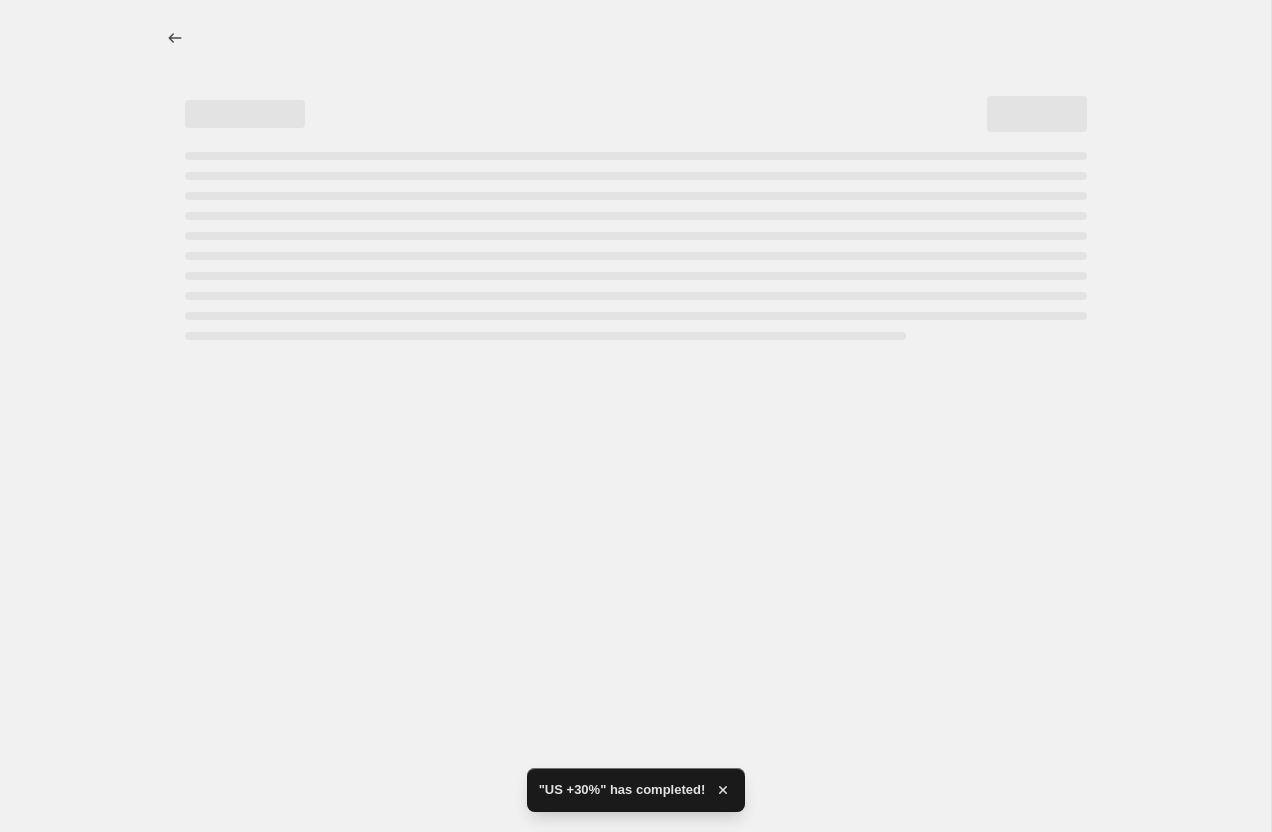 select on "percentage" 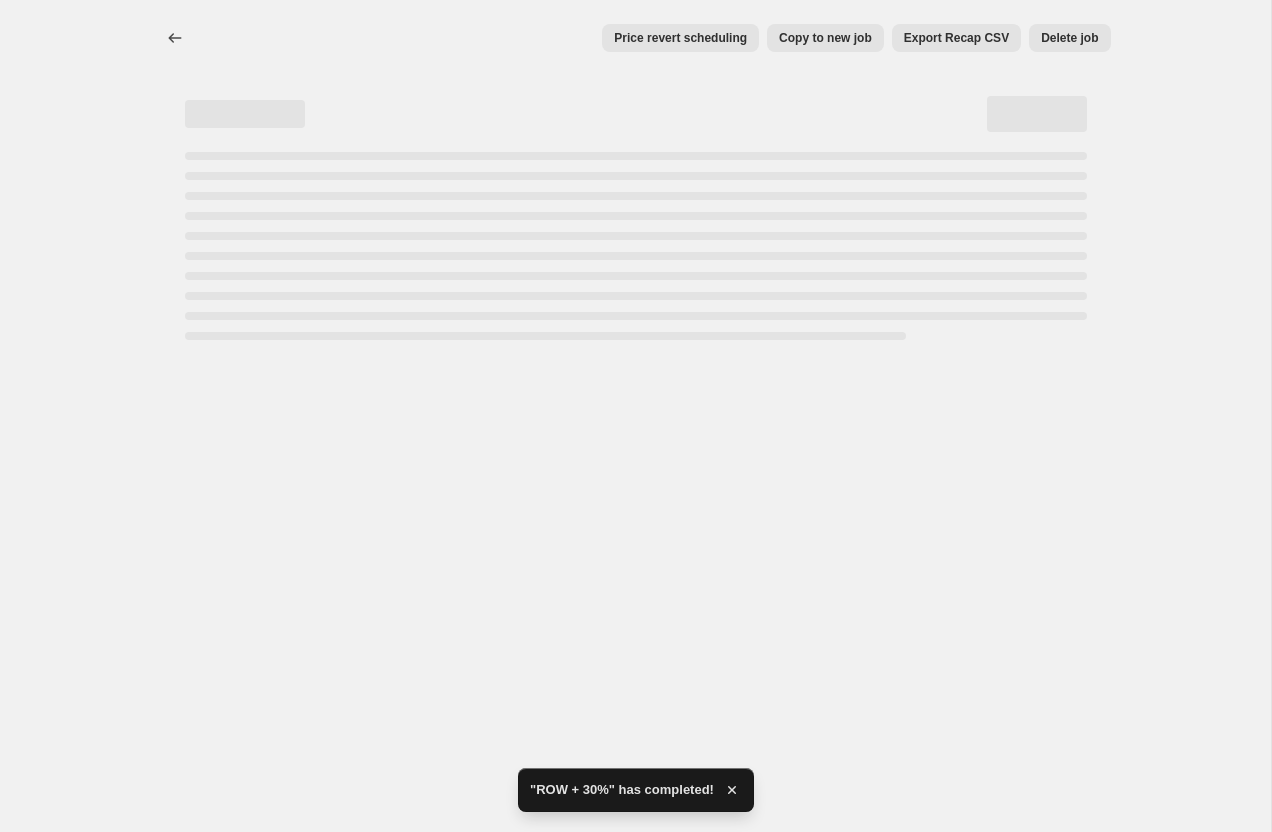 select on "percentage" 